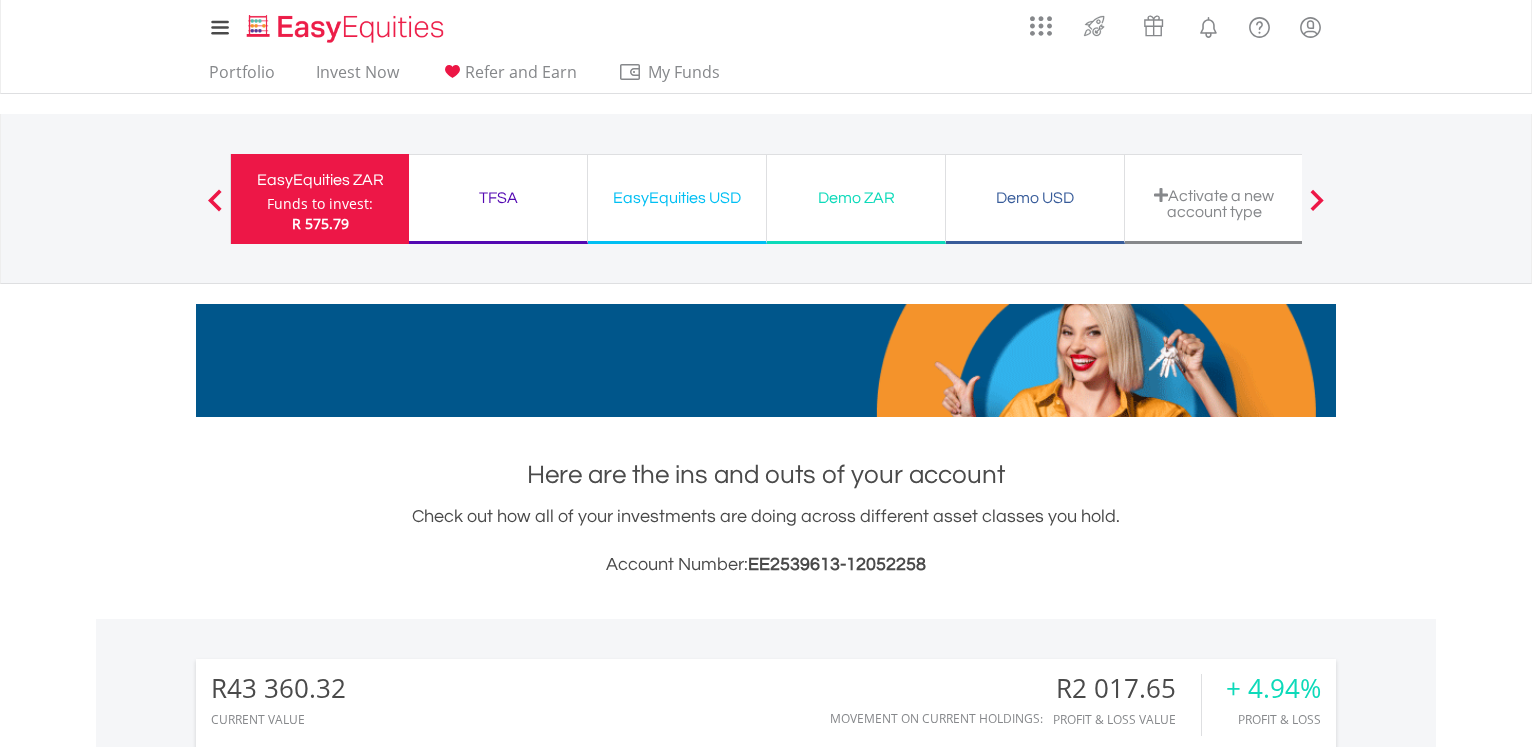 scroll, scrollTop: 587, scrollLeft: 0, axis: vertical 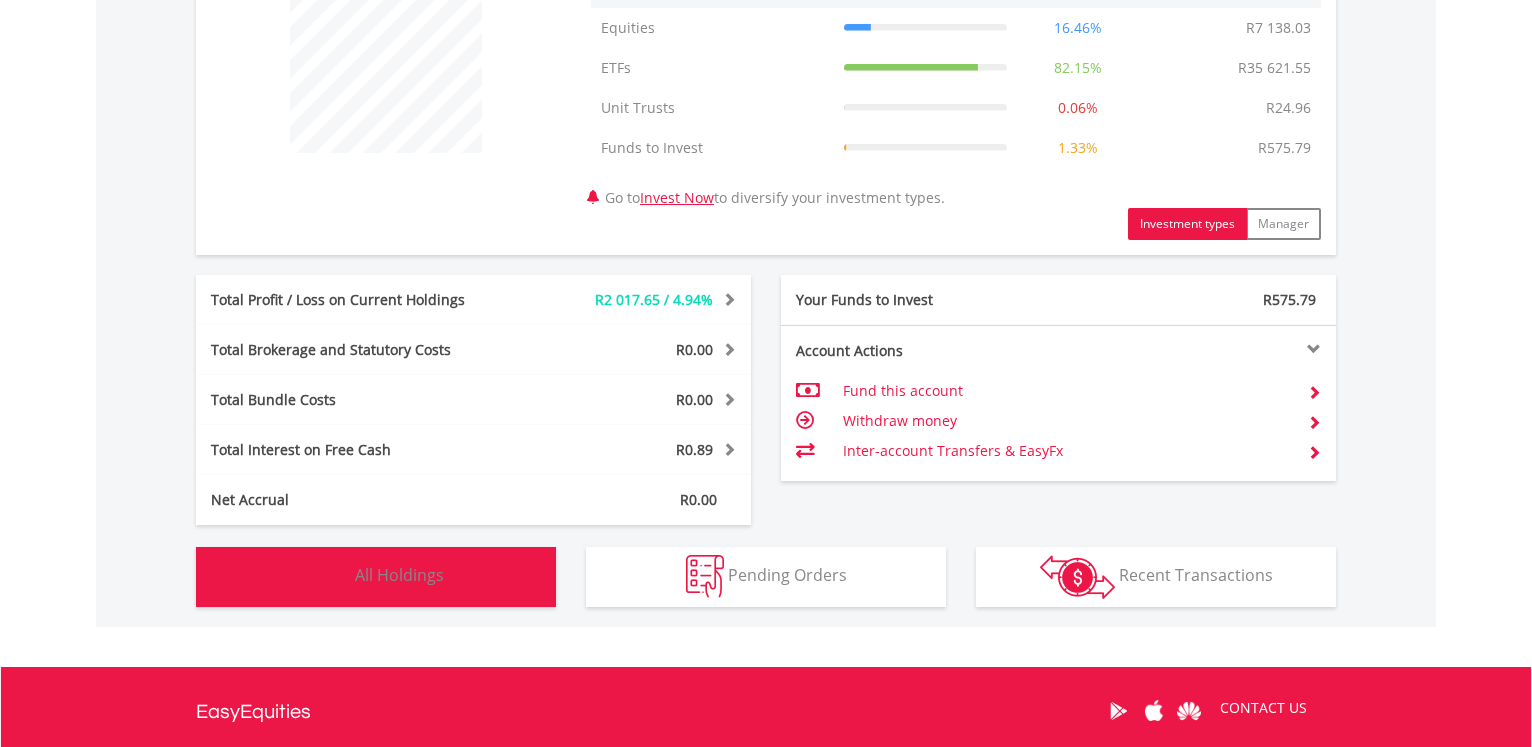 click on "Holdings
All Holdings" at bounding box center [376, 577] 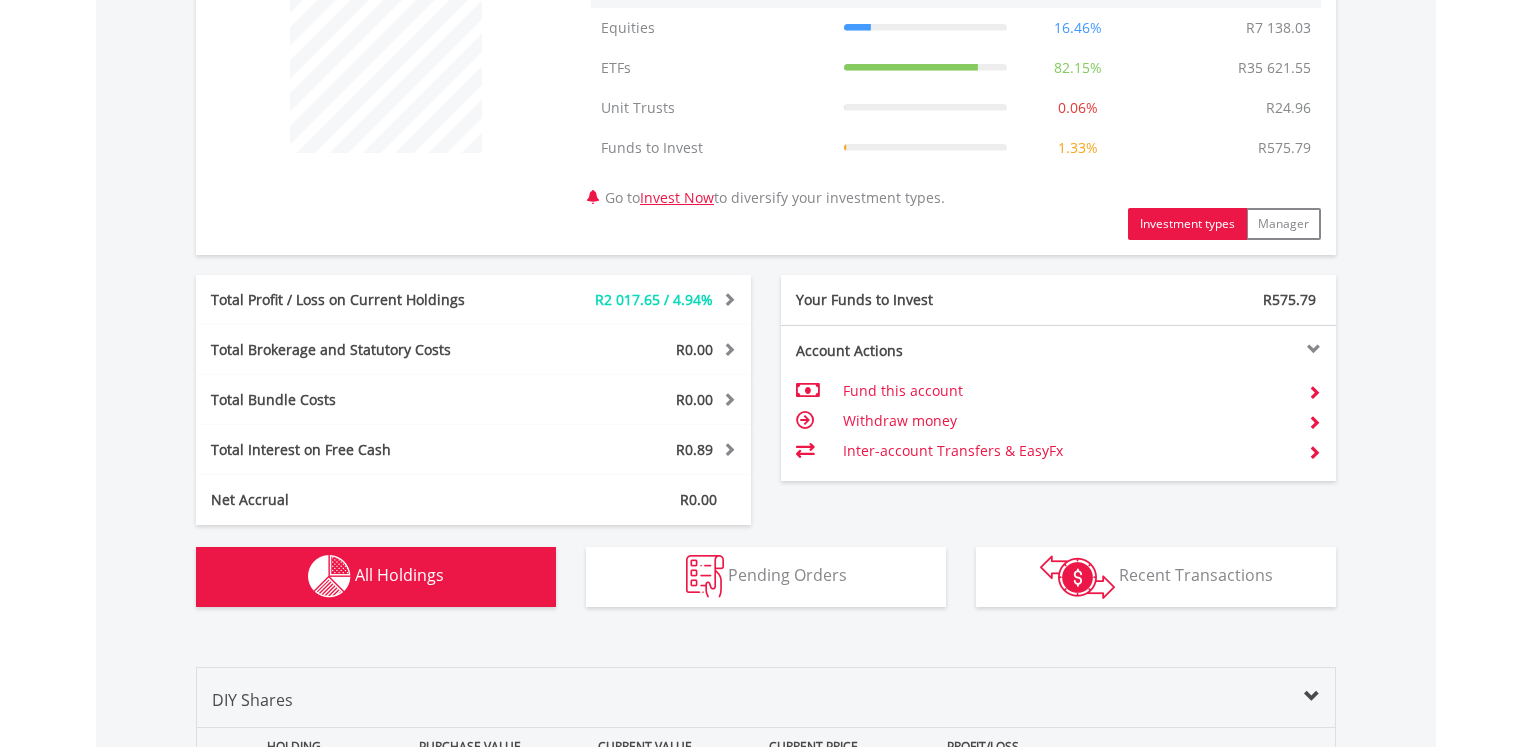 scroll, scrollTop: 1482, scrollLeft: 0, axis: vertical 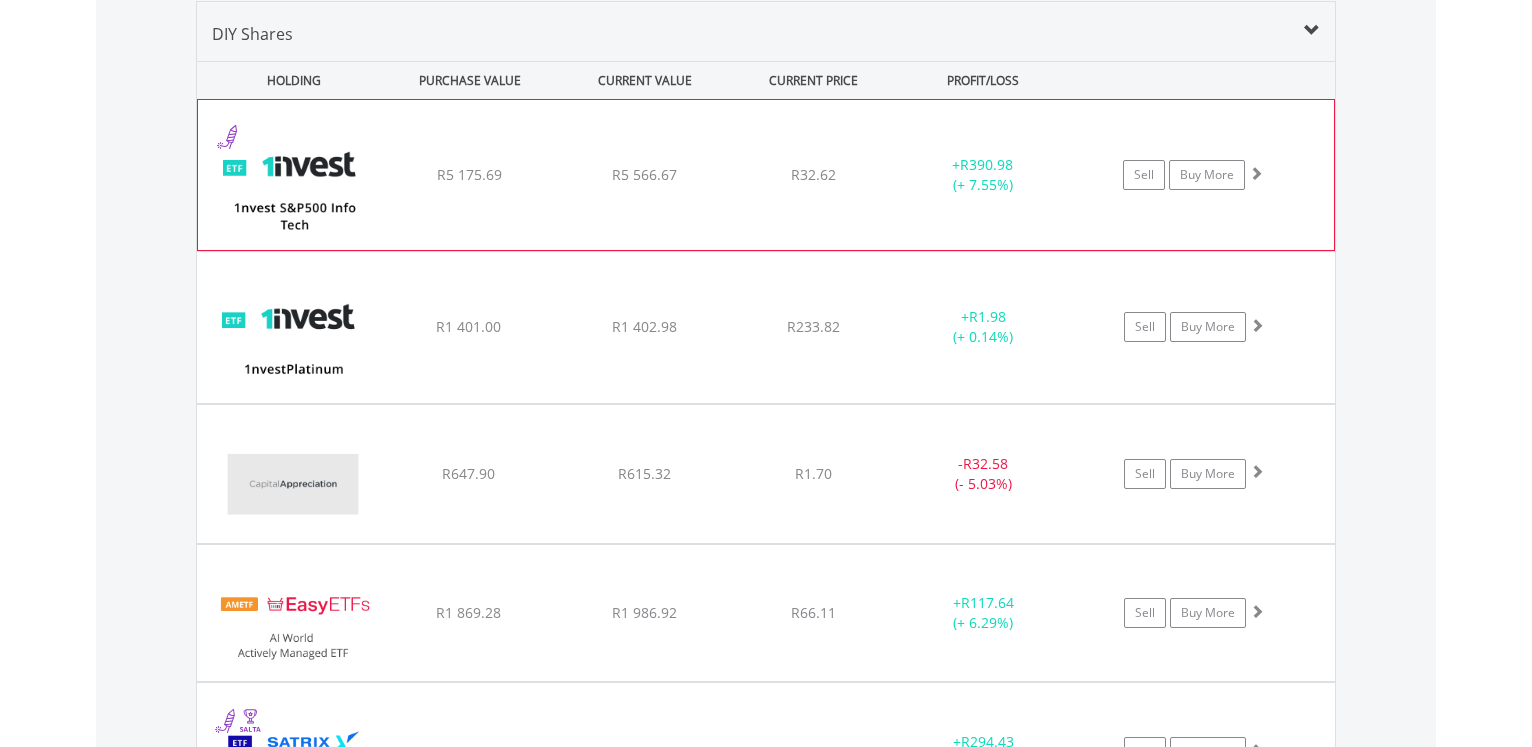 click at bounding box center (1256, 173) 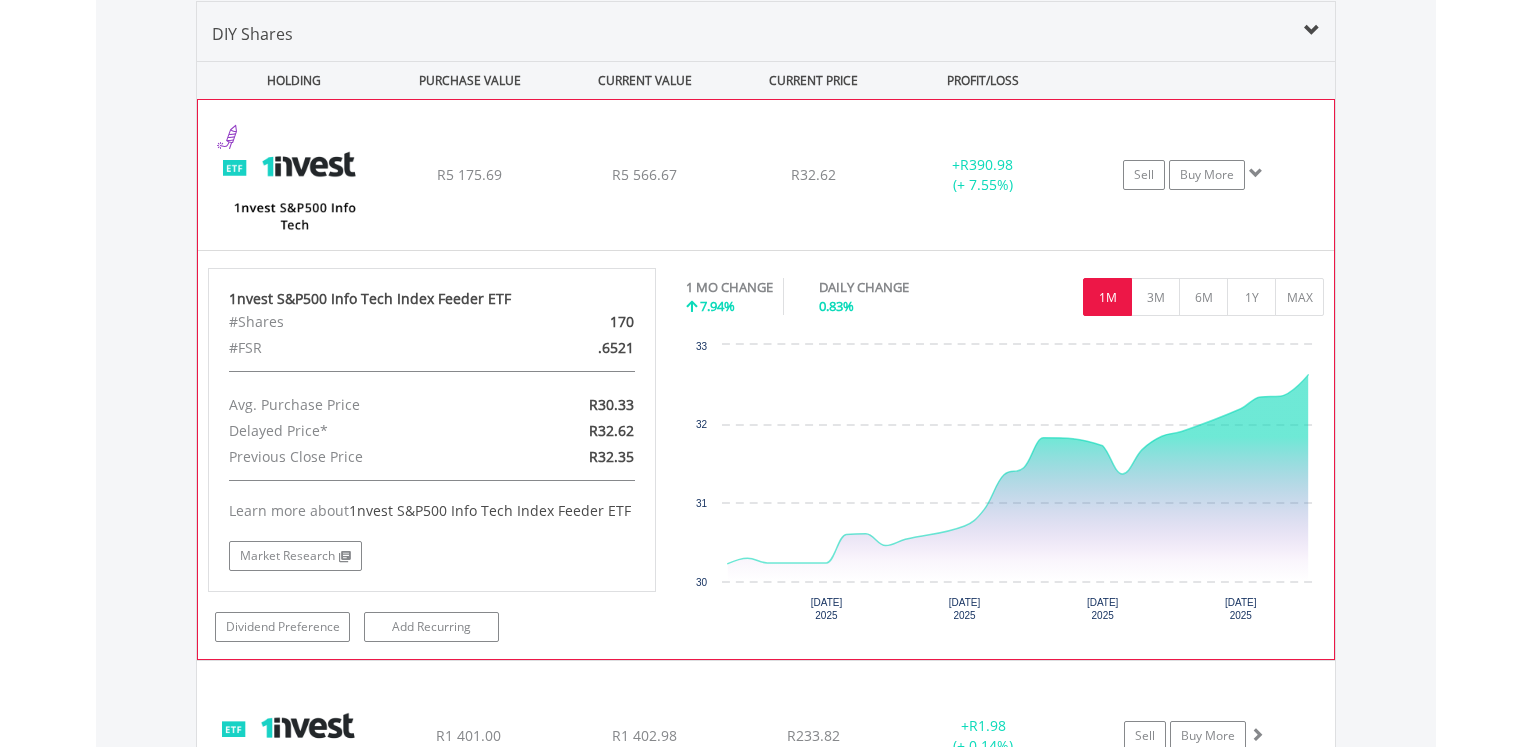 click at bounding box center (1256, 173) 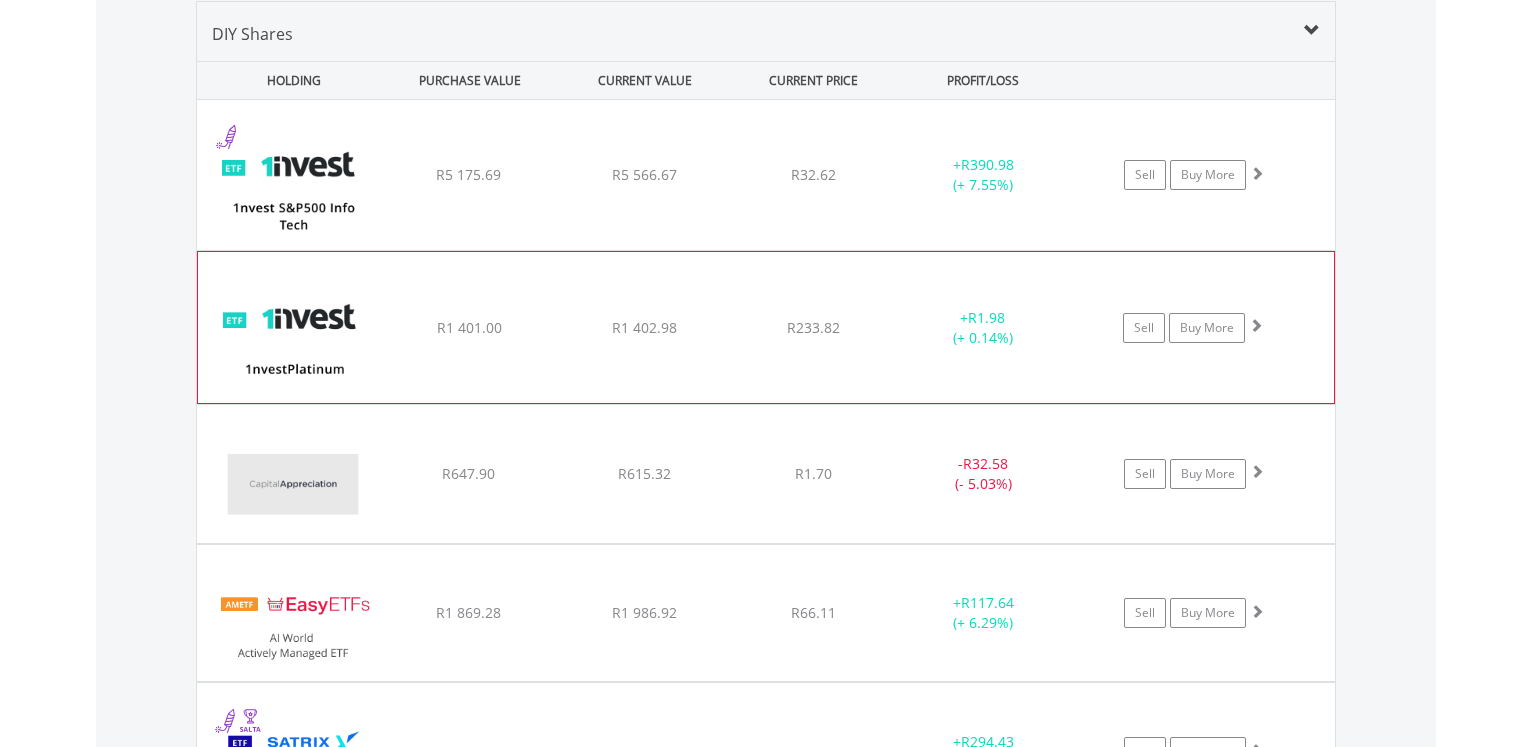 click at bounding box center [1256, 325] 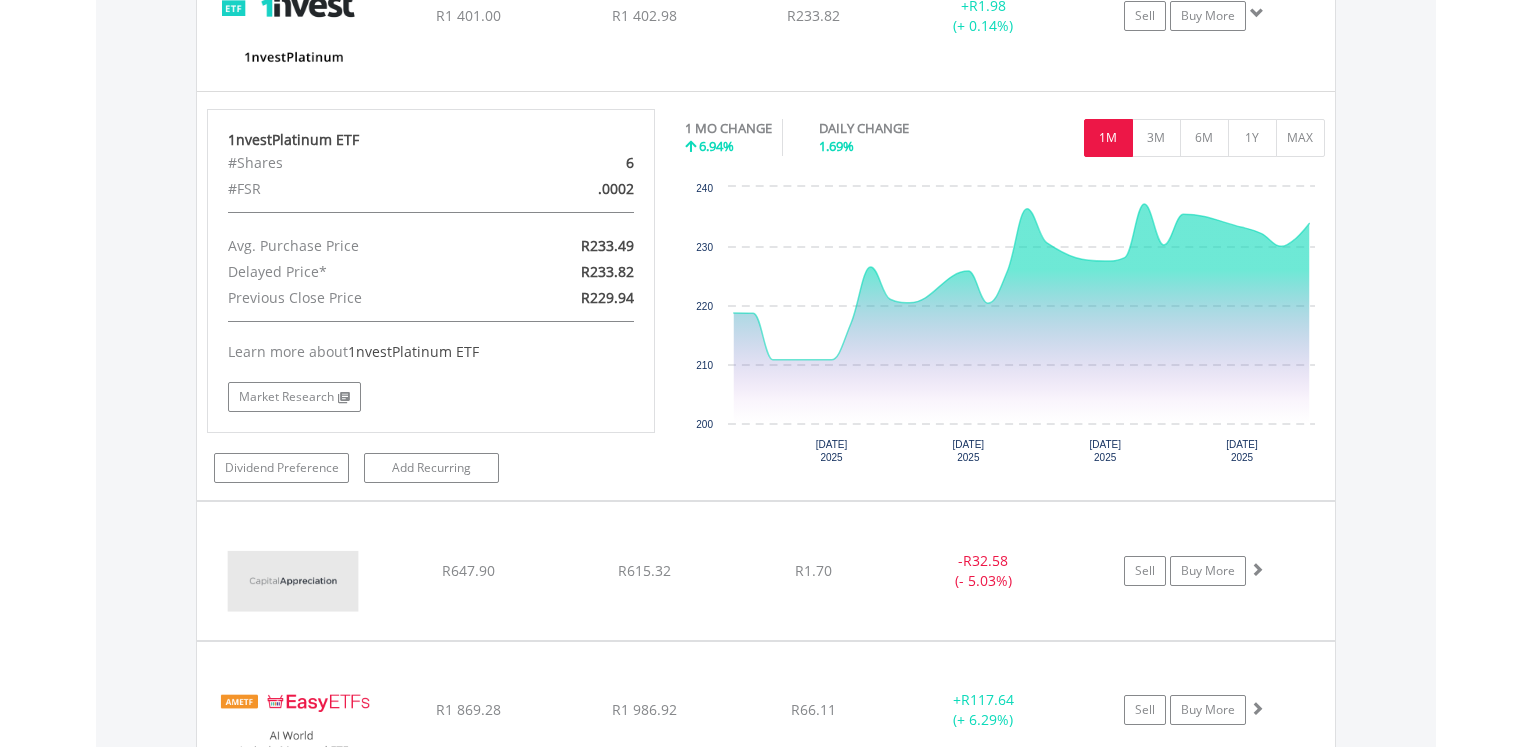 scroll, scrollTop: 1788, scrollLeft: 0, axis: vertical 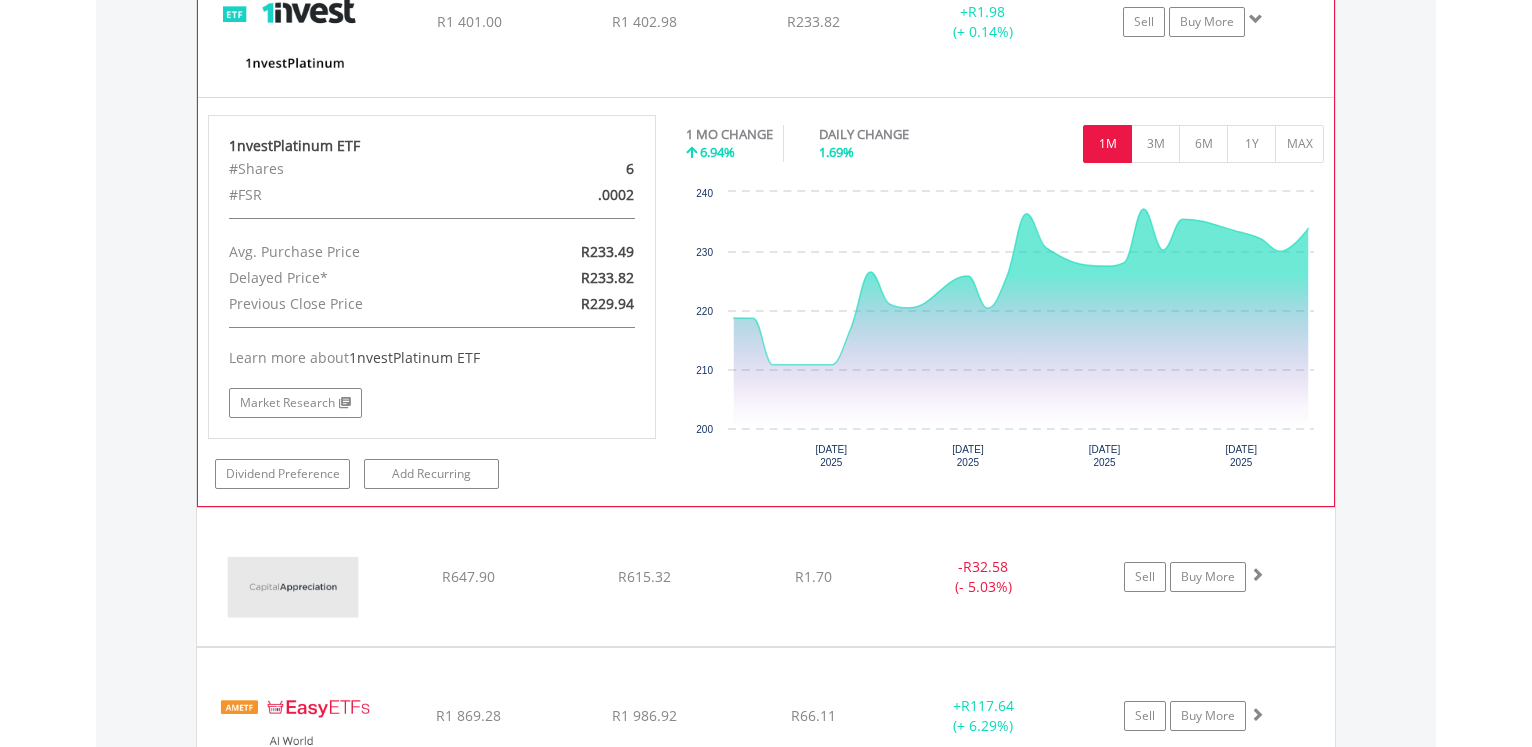 click at bounding box center (1256, 19) 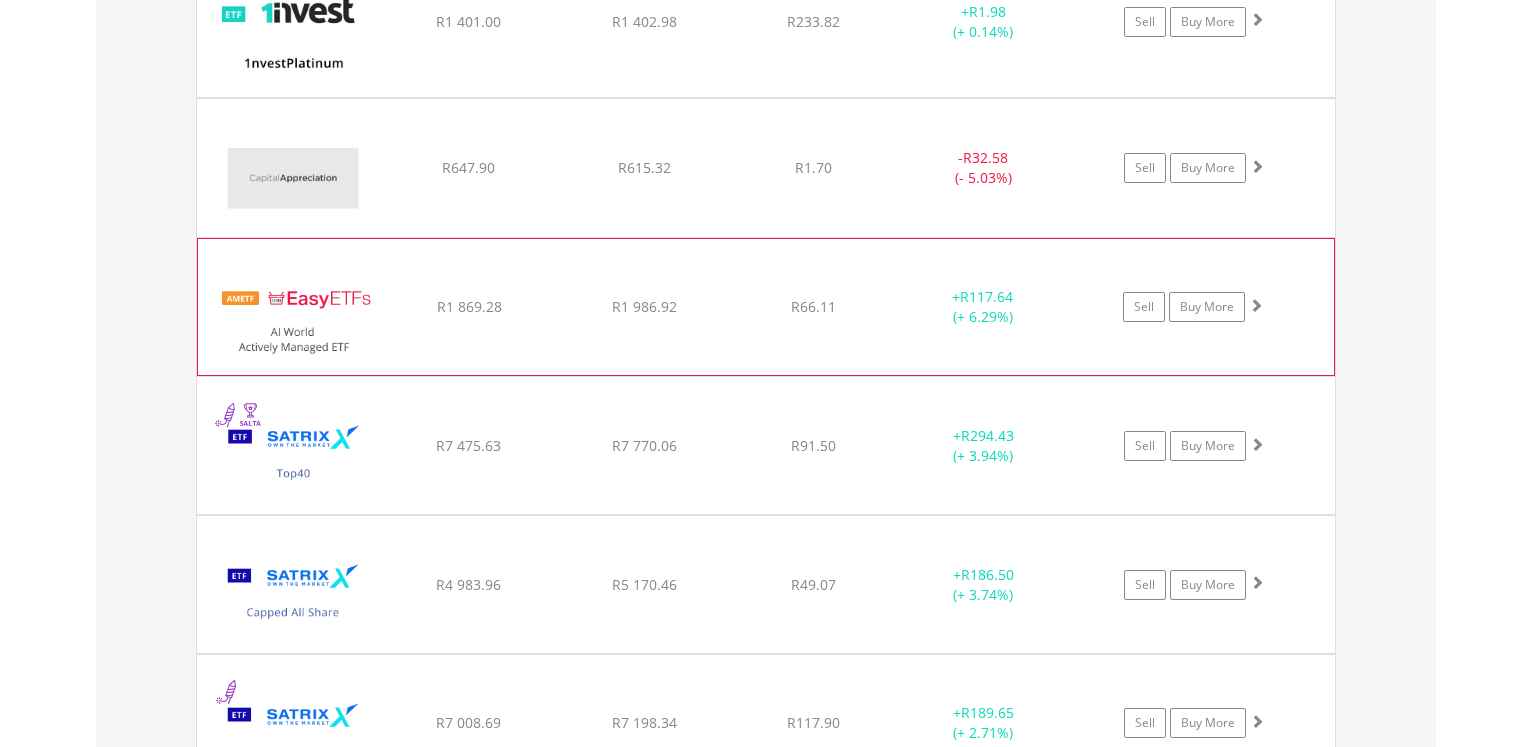 click at bounding box center [1256, 305] 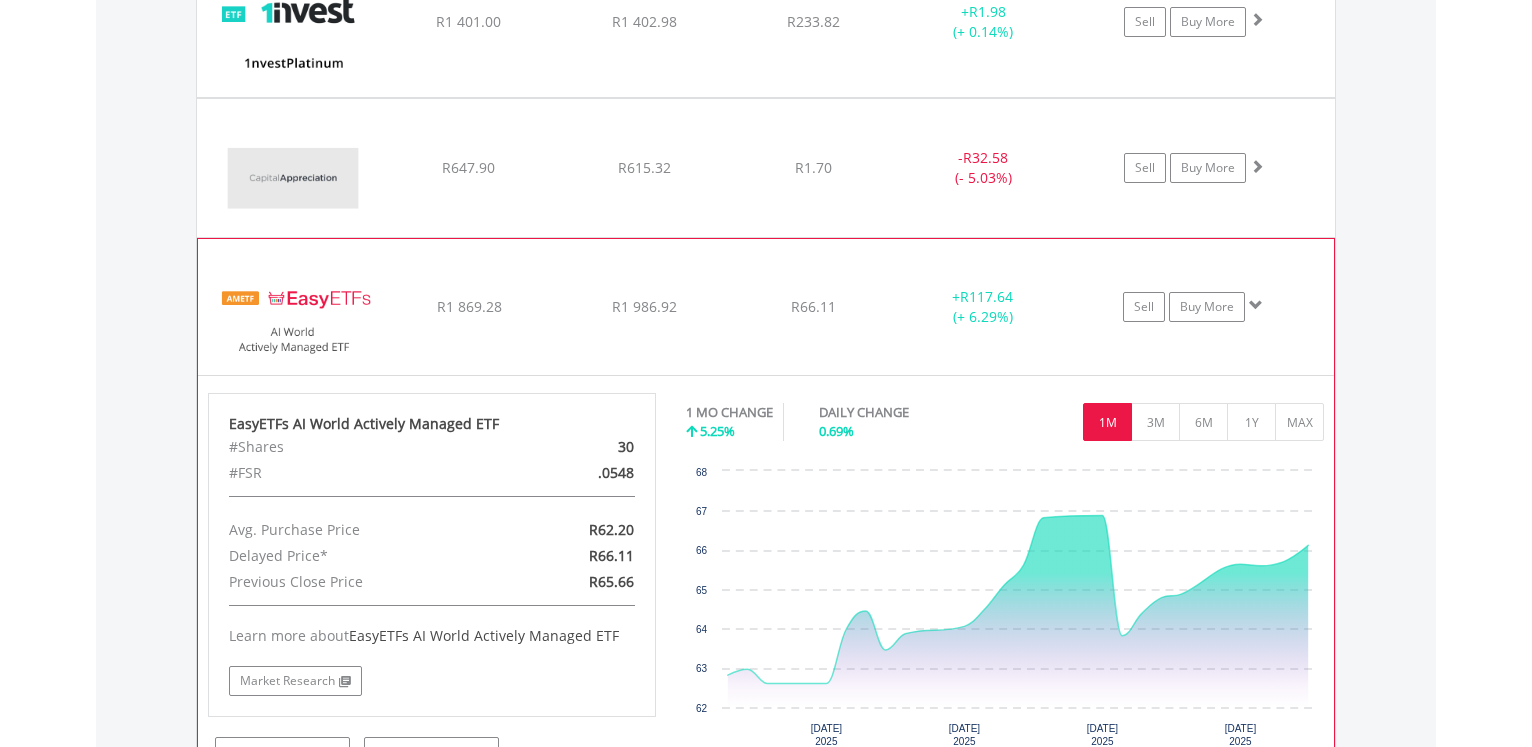 click at bounding box center [1256, 305] 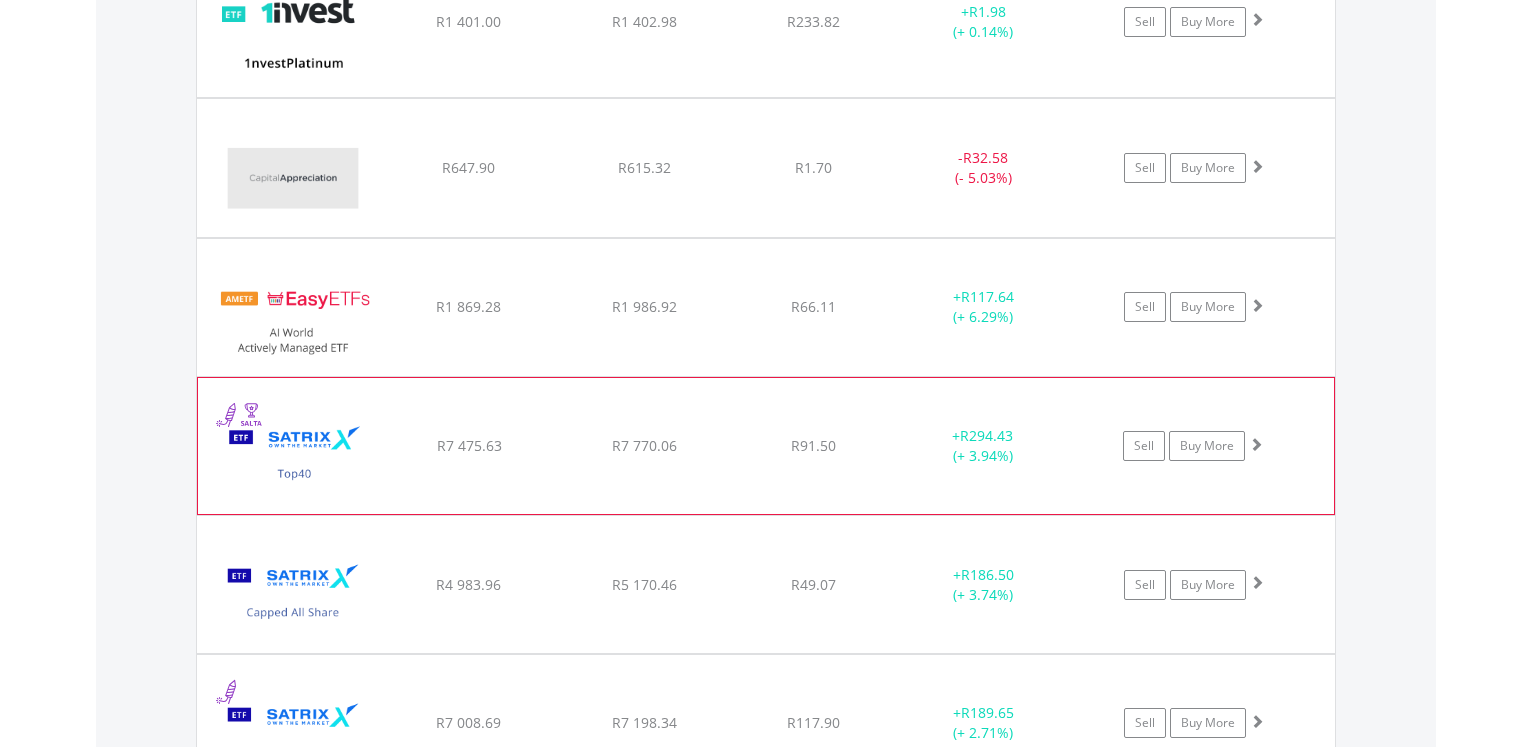 click at bounding box center [1256, 444] 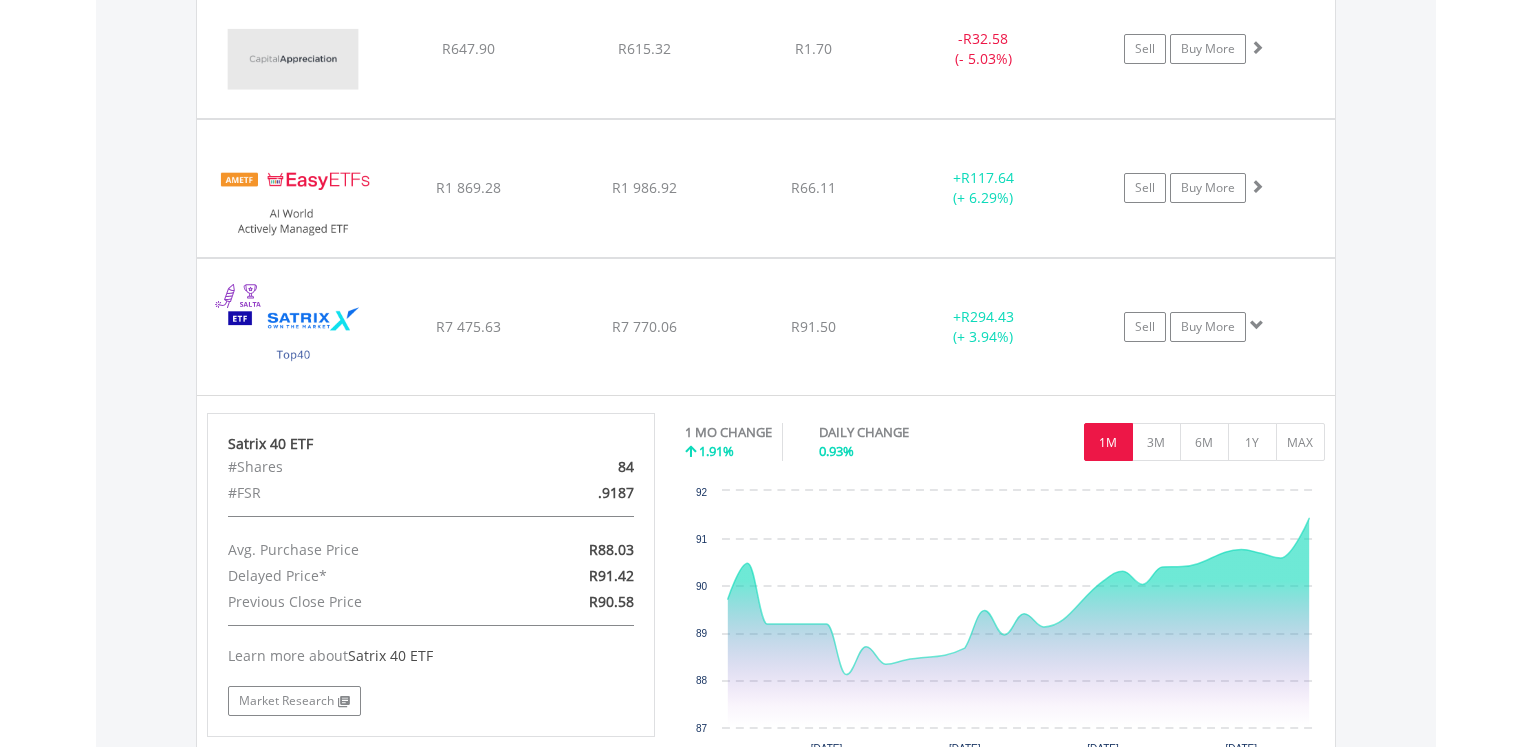 scroll, scrollTop: 1992, scrollLeft: 0, axis: vertical 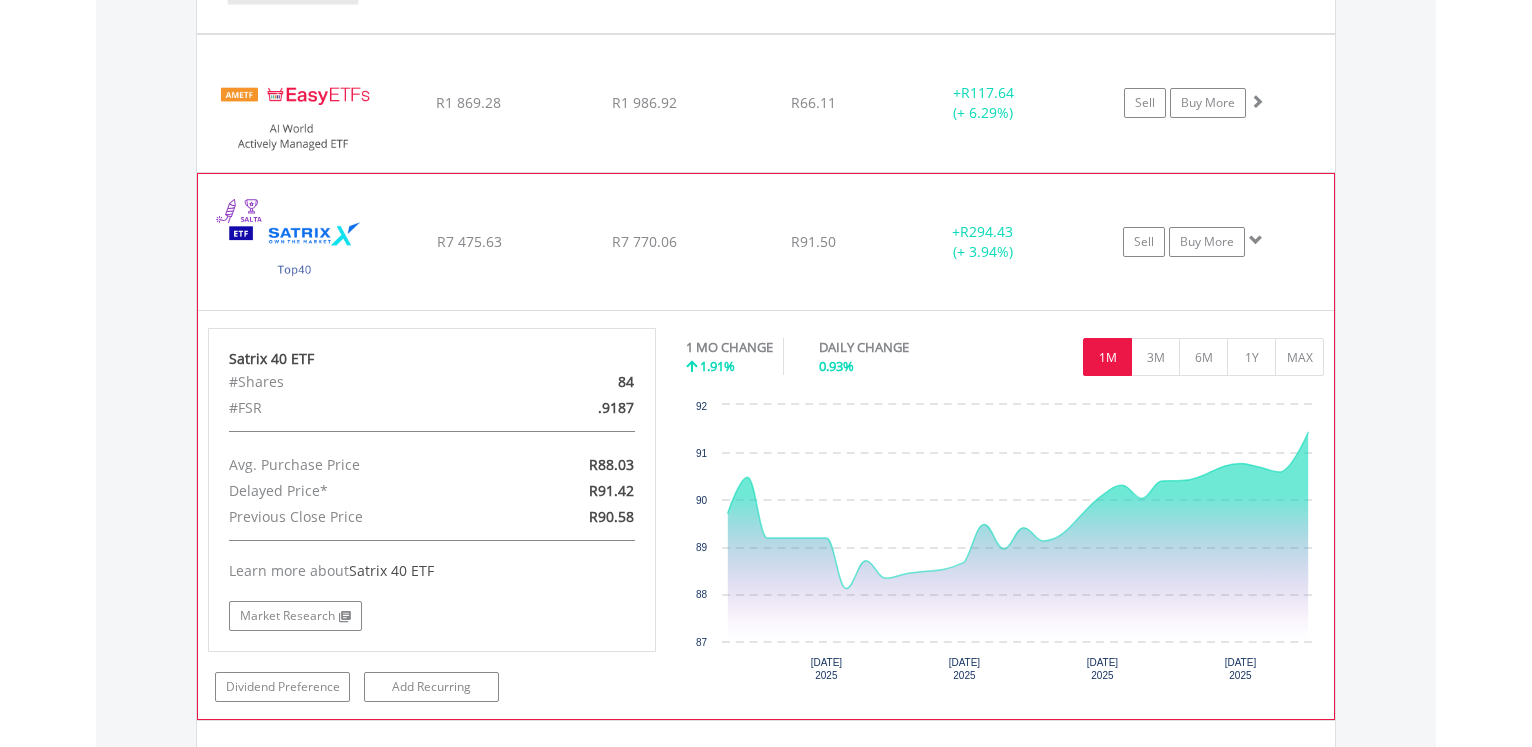 click at bounding box center (1256, 240) 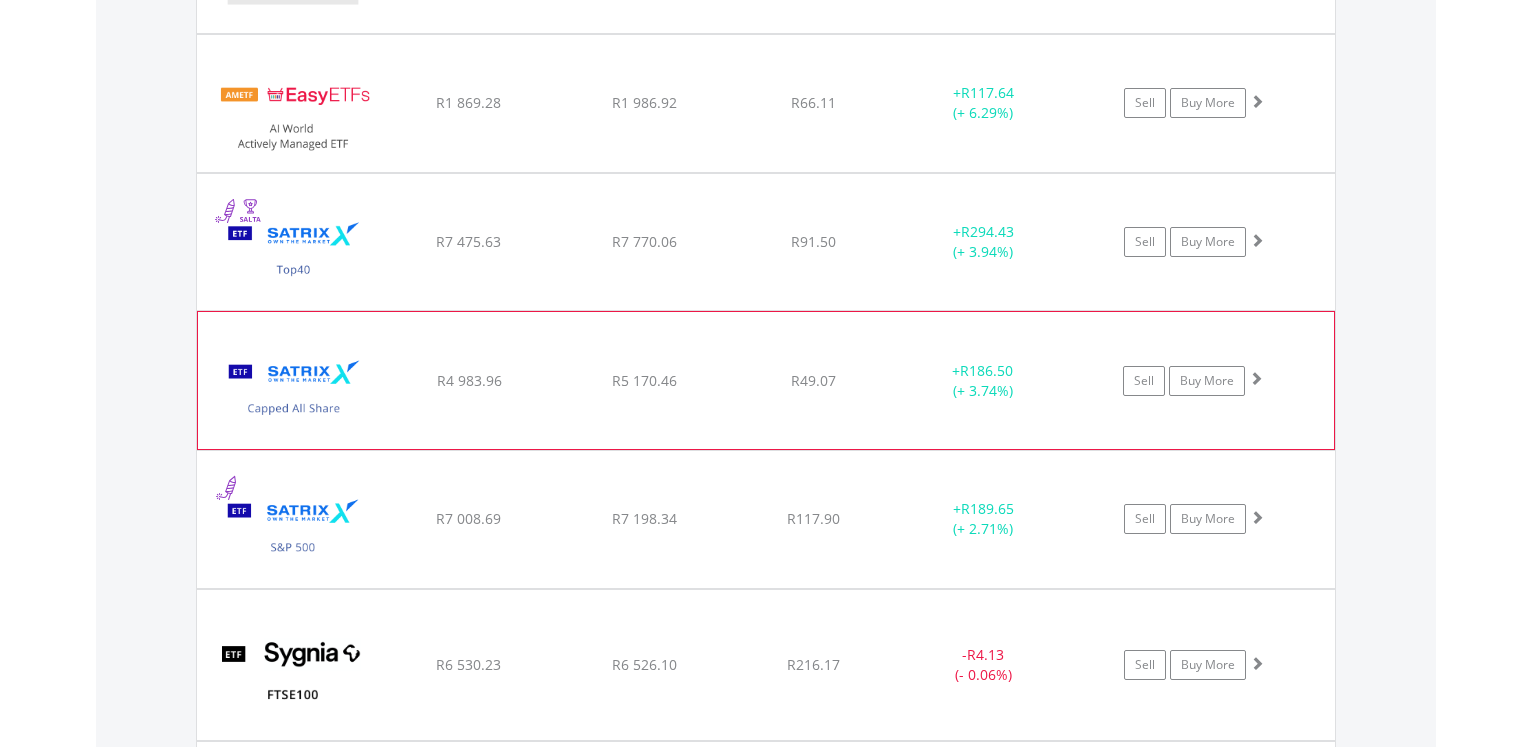 click at bounding box center (1256, 378) 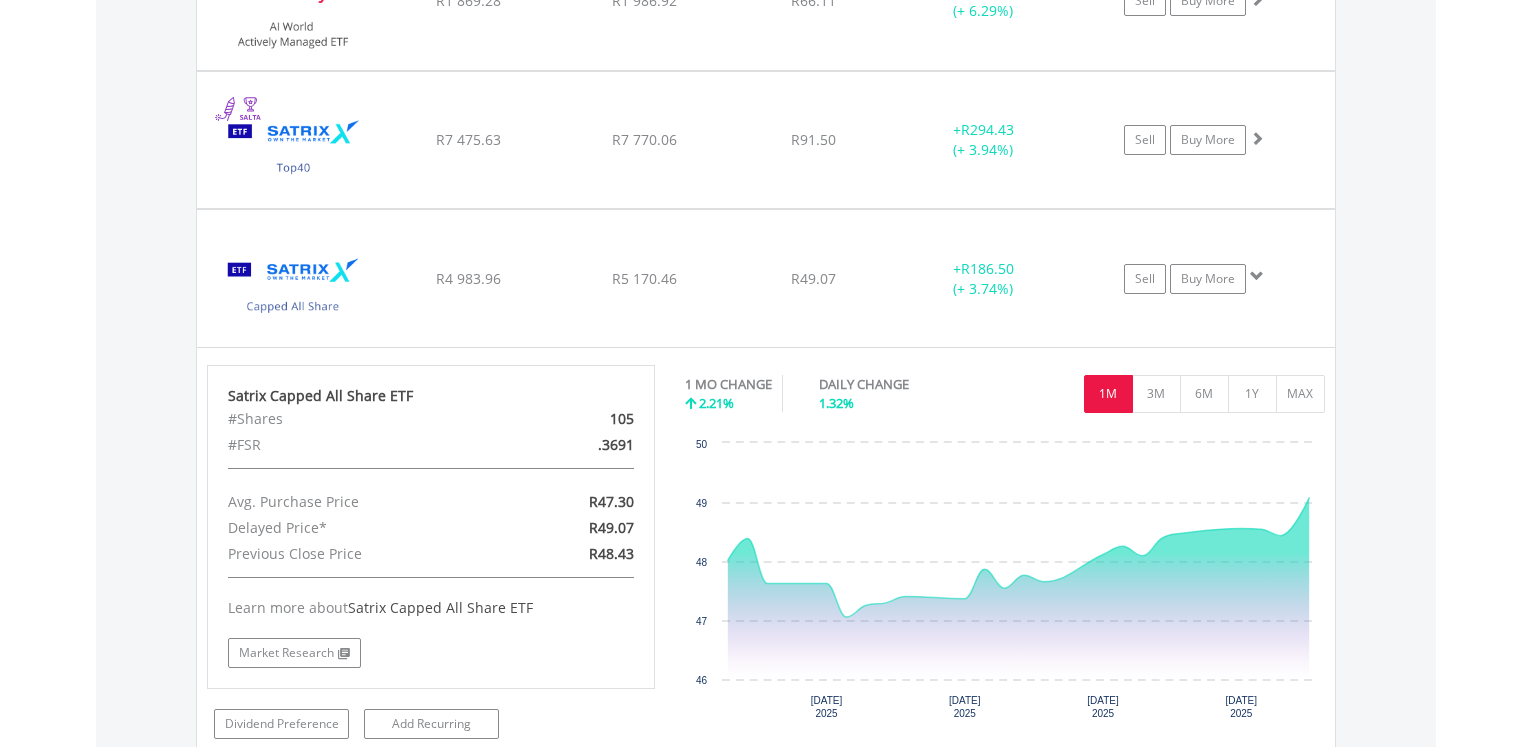 scroll, scrollTop: 2196, scrollLeft: 0, axis: vertical 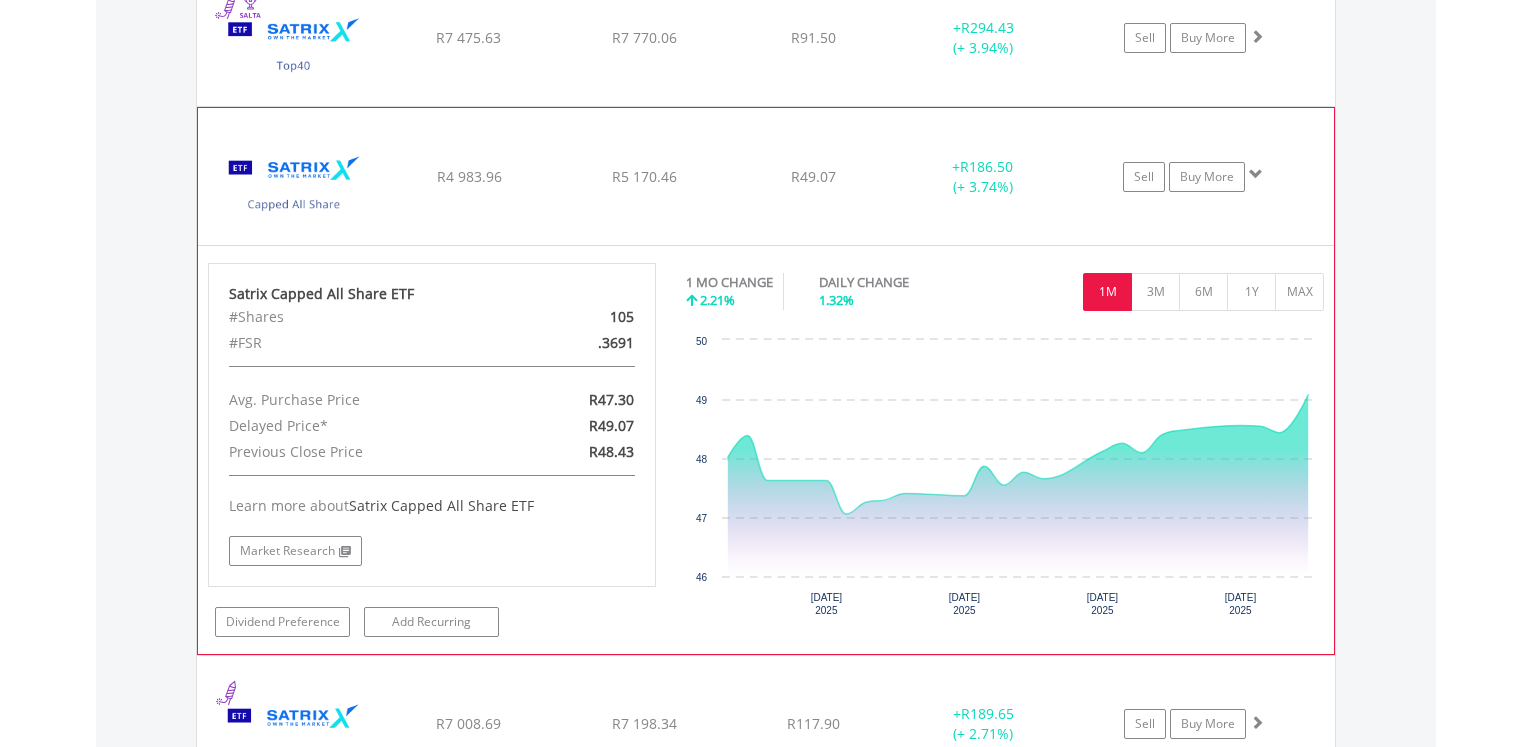 click at bounding box center [1256, 174] 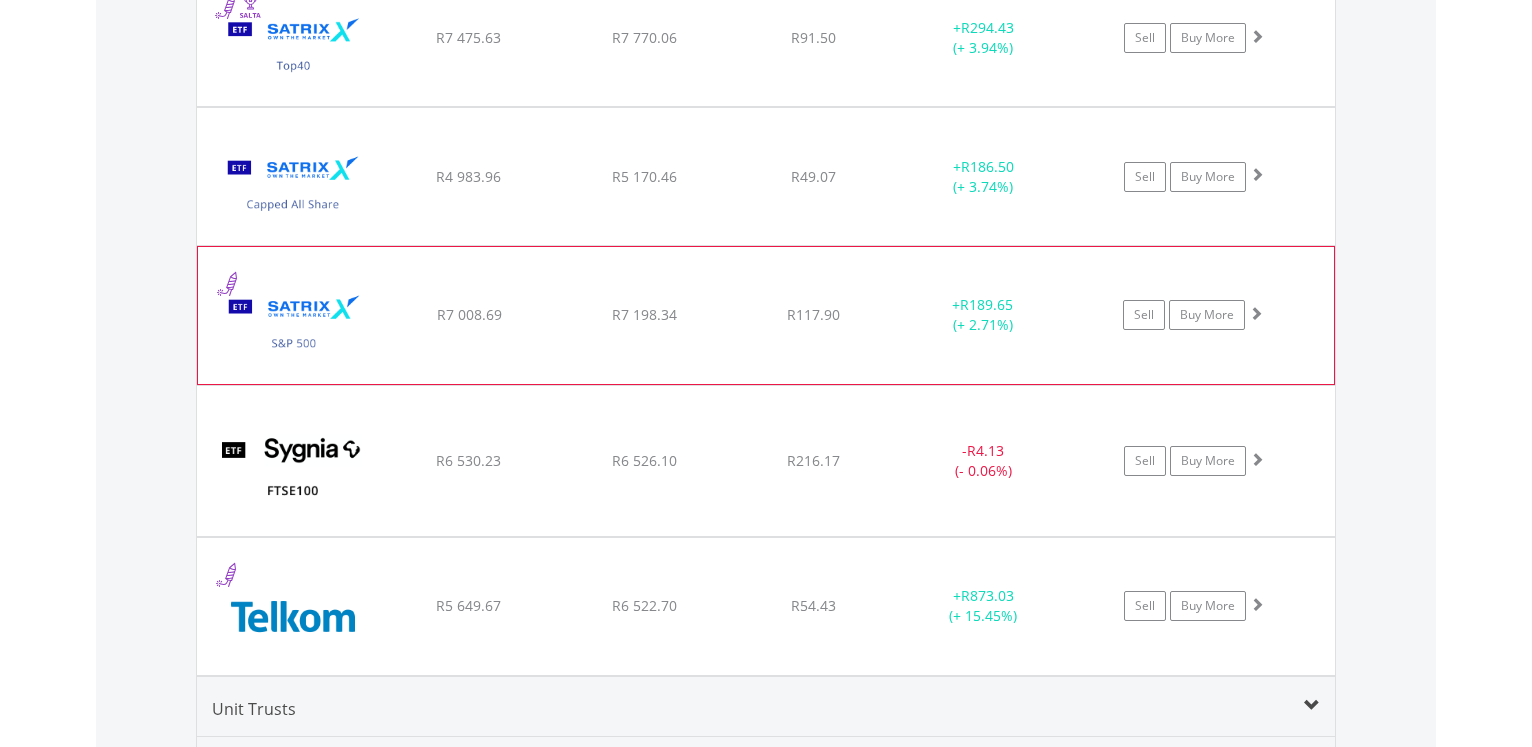click at bounding box center (1256, 313) 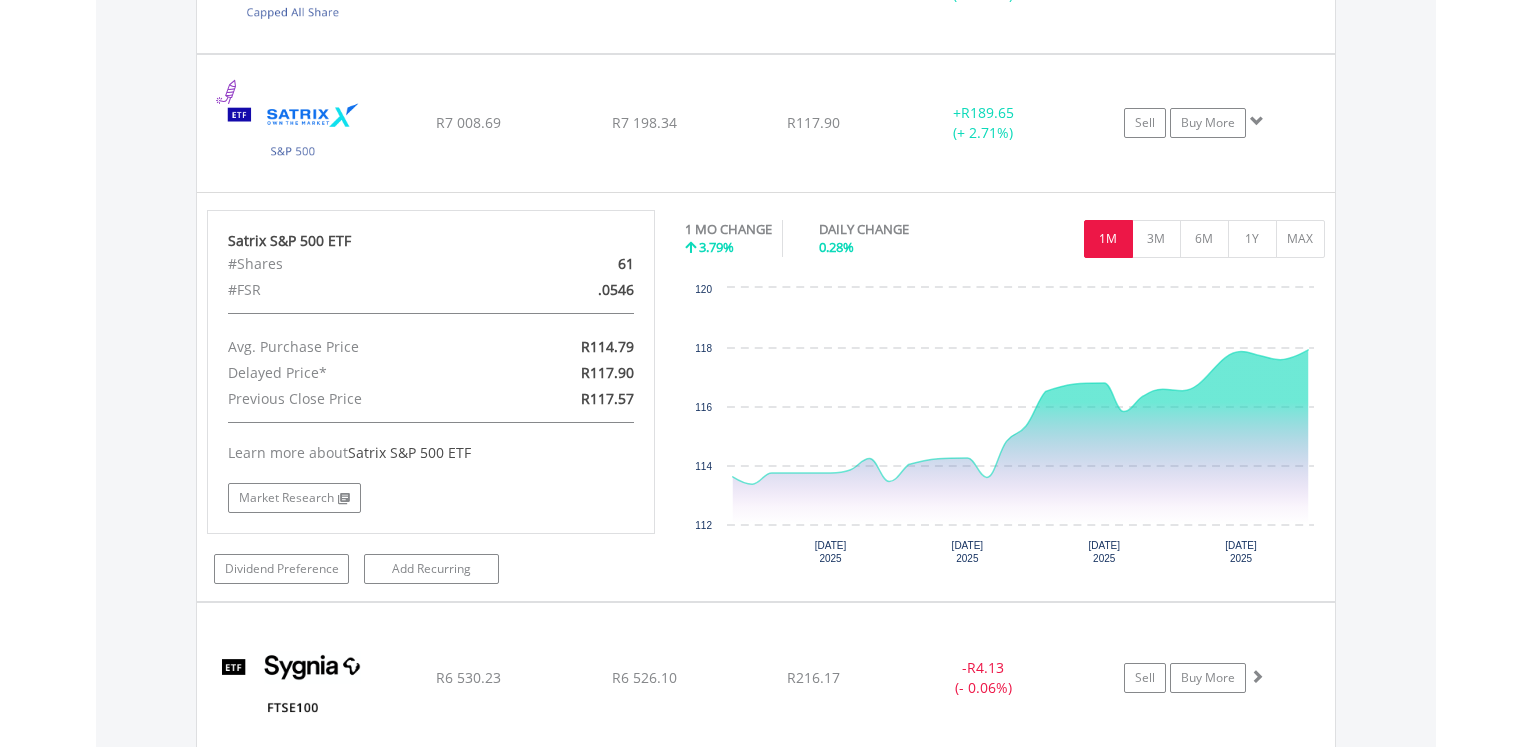 scroll, scrollTop: 2400, scrollLeft: 0, axis: vertical 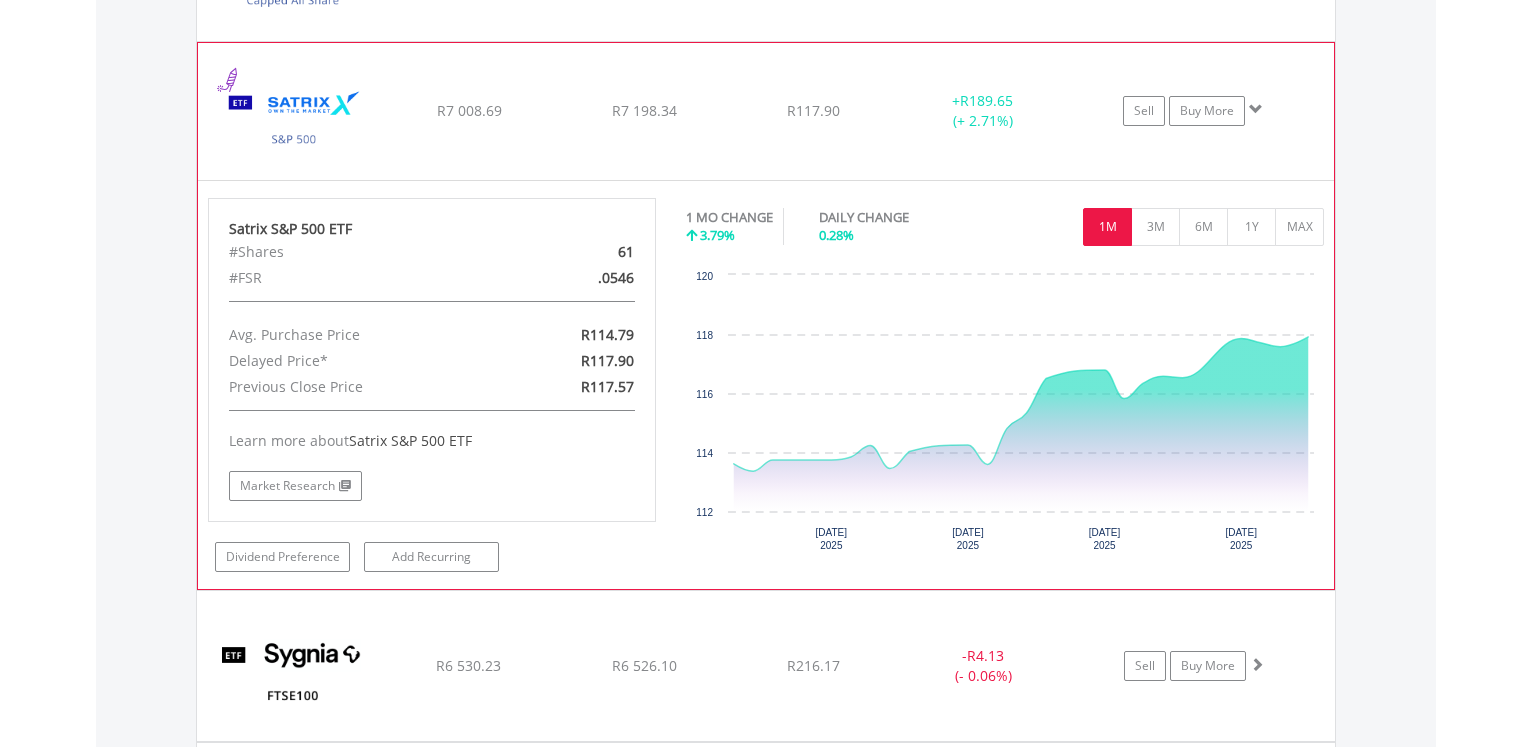 click at bounding box center [1256, 109] 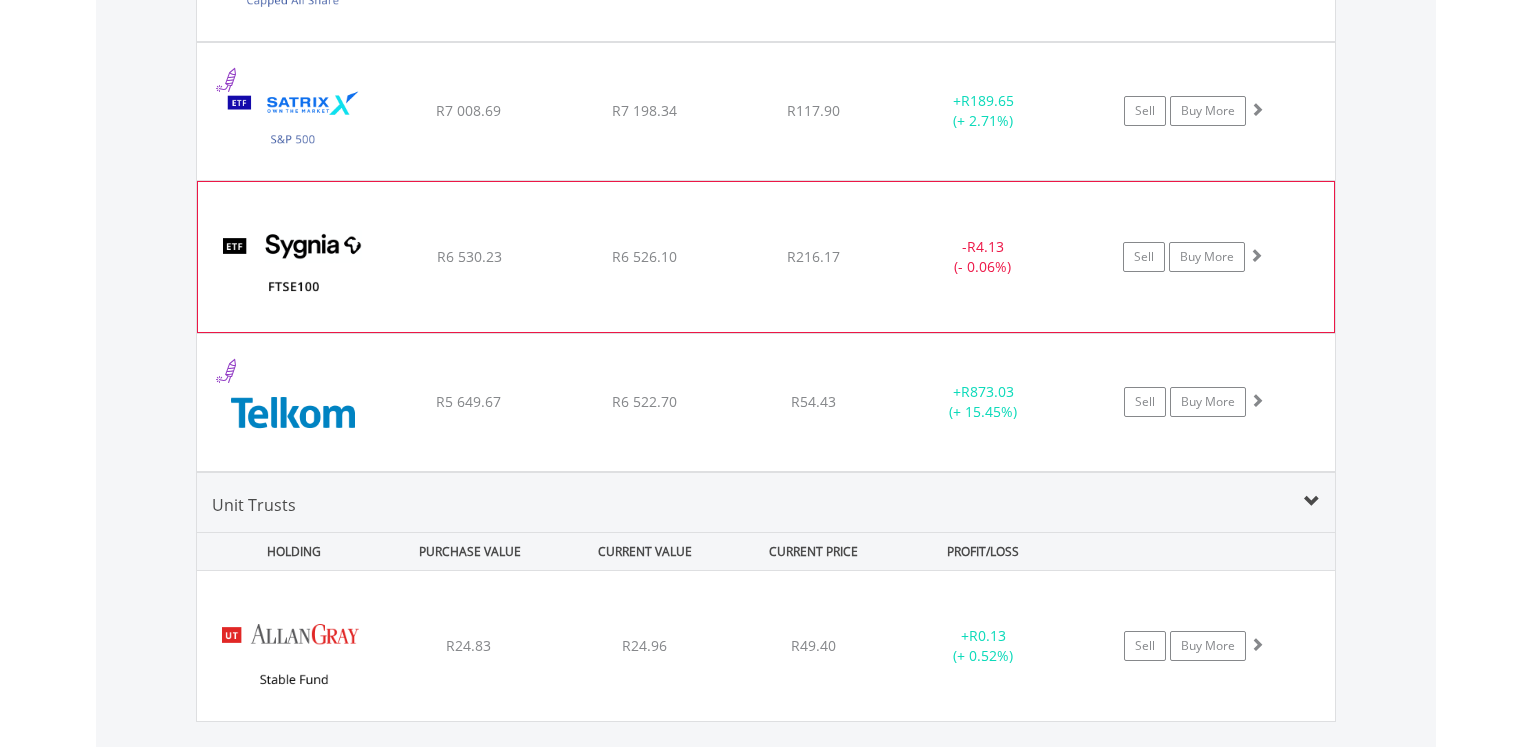 click at bounding box center [1256, 255] 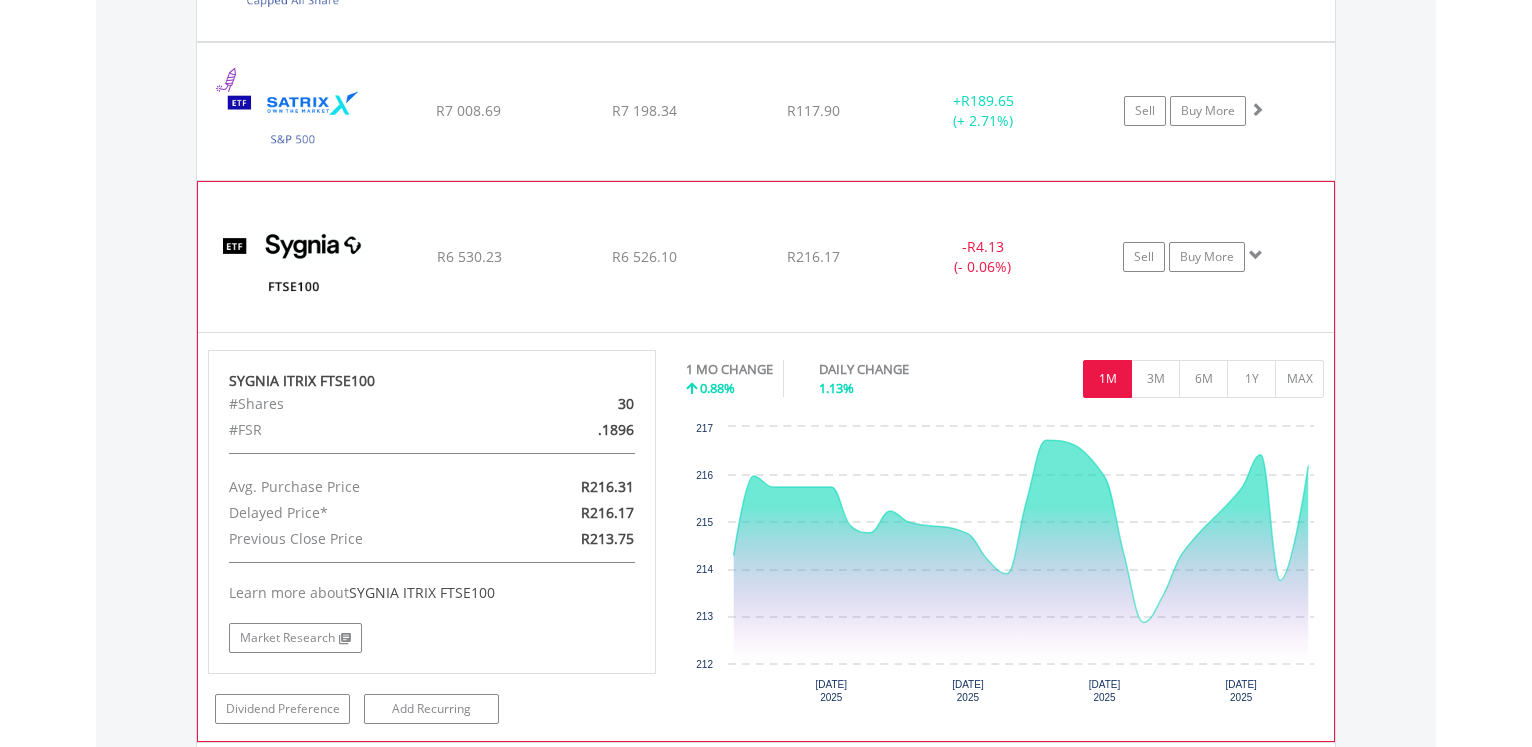 click at bounding box center [1256, 255] 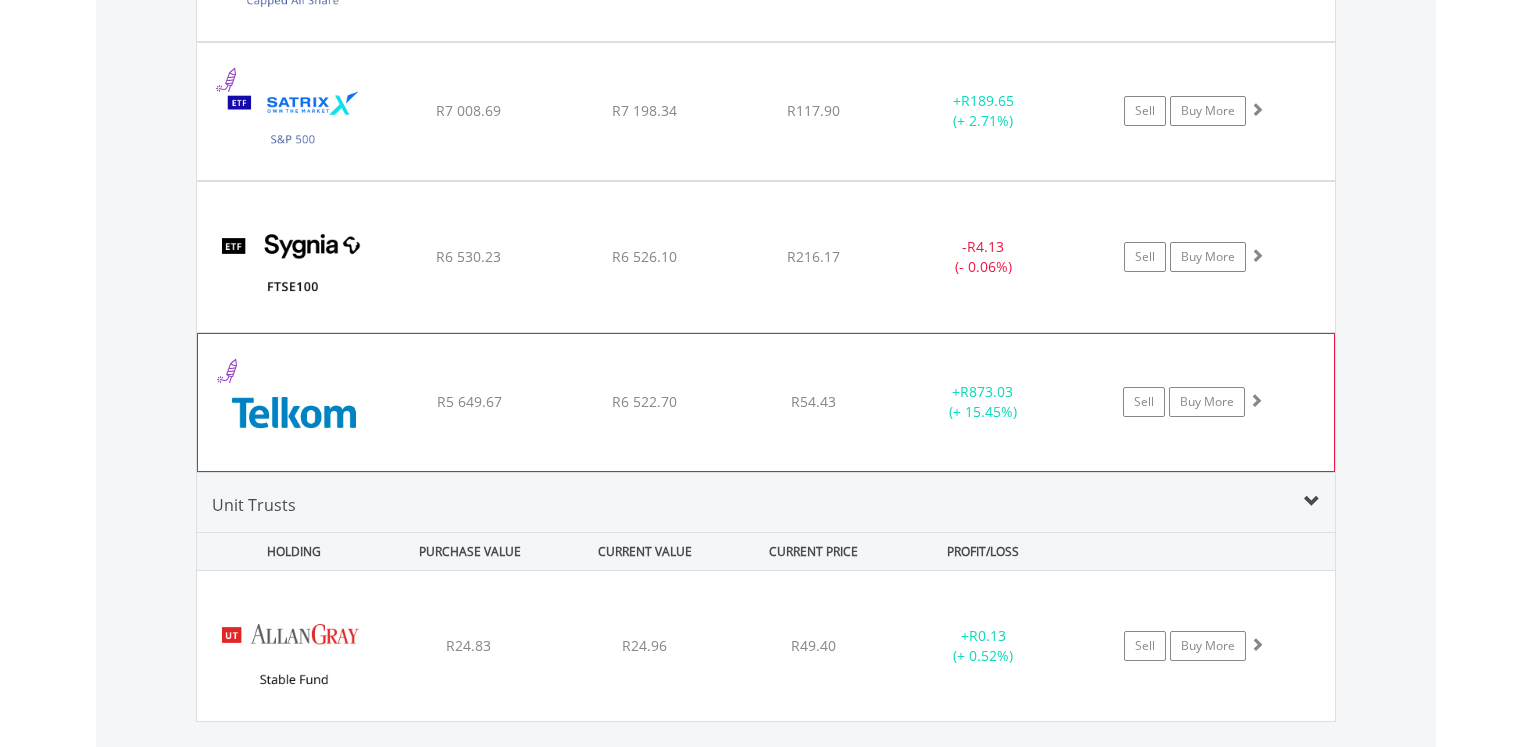 click at bounding box center (1256, 400) 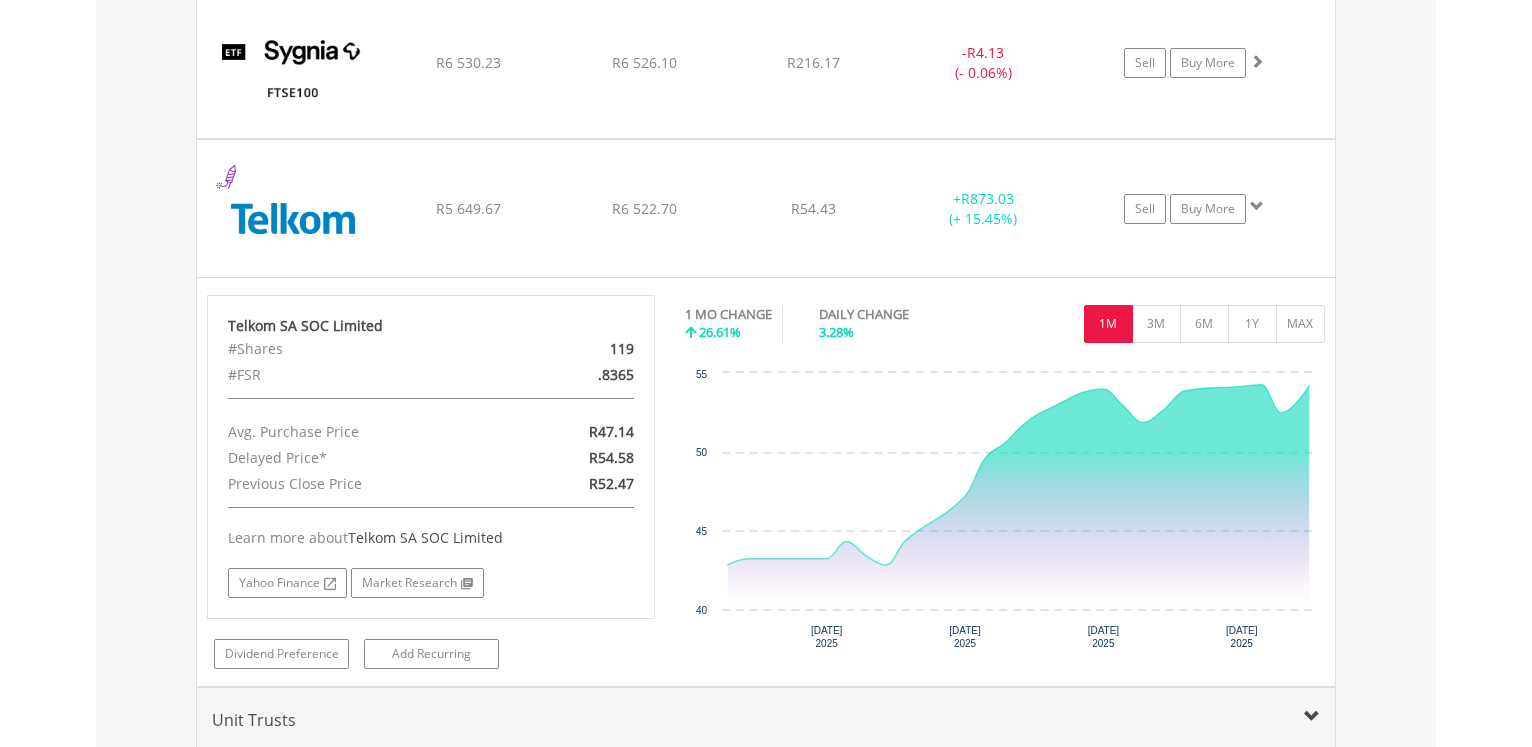 scroll, scrollTop: 2706, scrollLeft: 0, axis: vertical 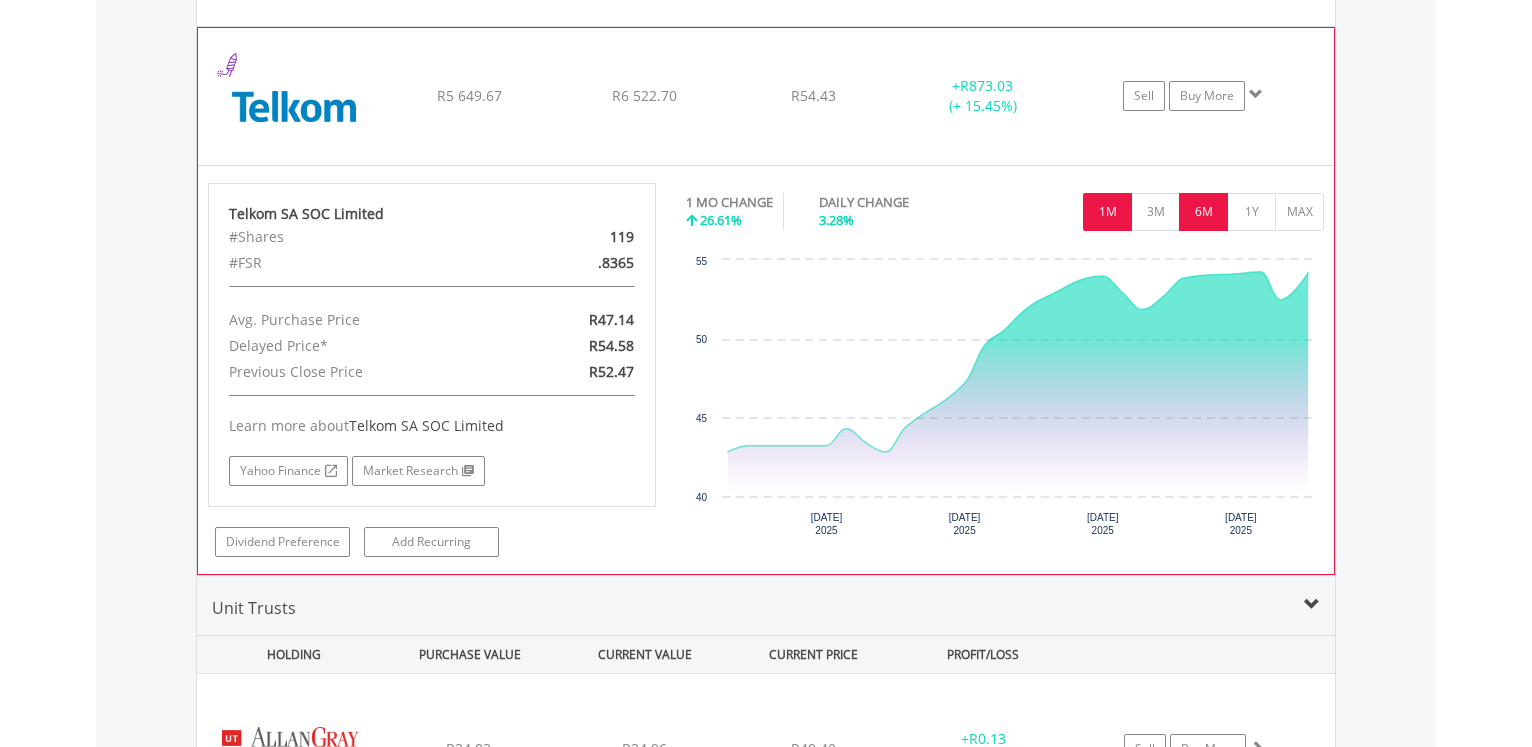 click on "6M" at bounding box center (1203, 212) 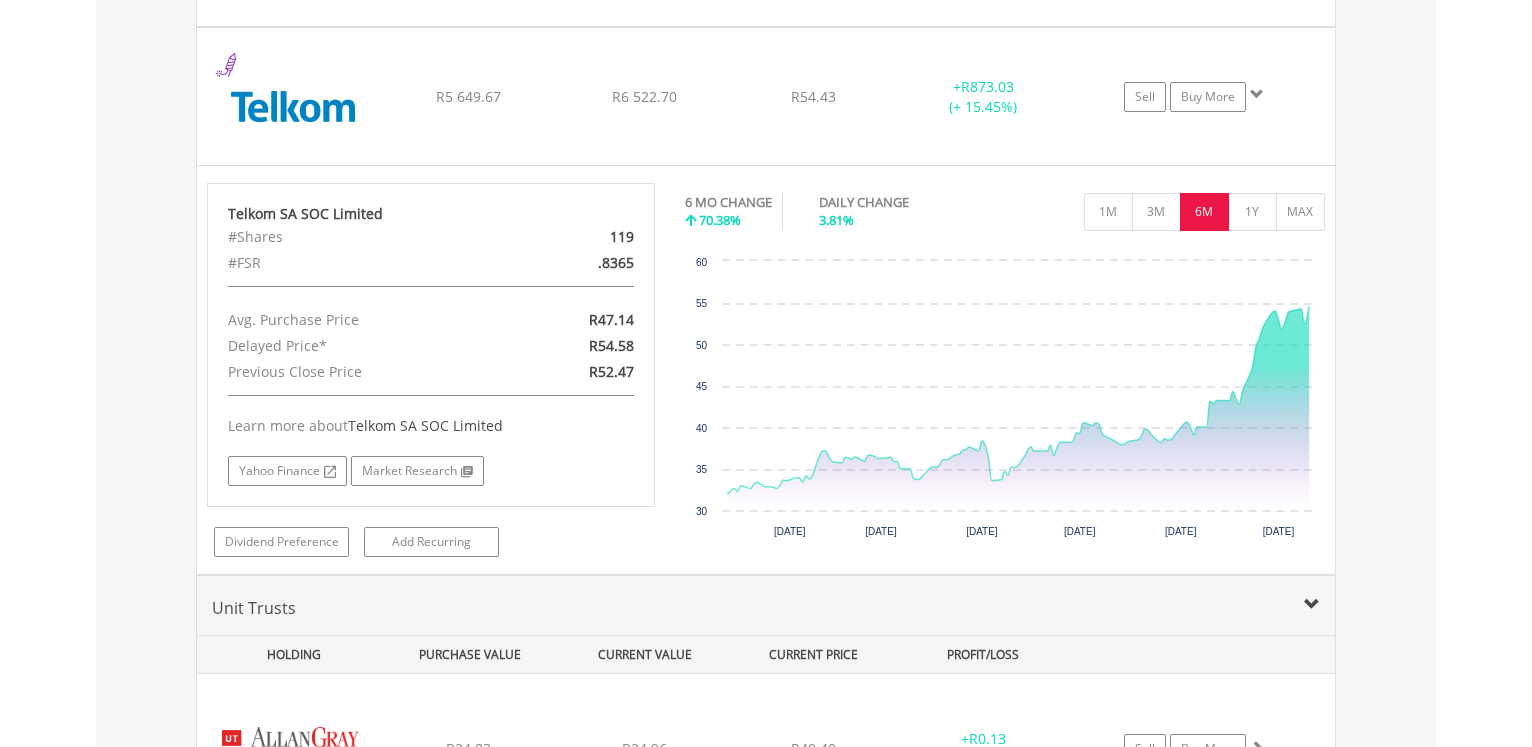 click on "Value View
Share View
DIY Shares
HOLDING
PURCHASE VALUE
CURRENT VALUE
CURRENT PRICE
PROFIT/LOSS
﻿
1nvest S&P500 Info Tech Index Feeder ETF
R5 175.69
R5 566.67
R32.62
+  R390.98 (+ 7.55%)" at bounding box center (766, -199) 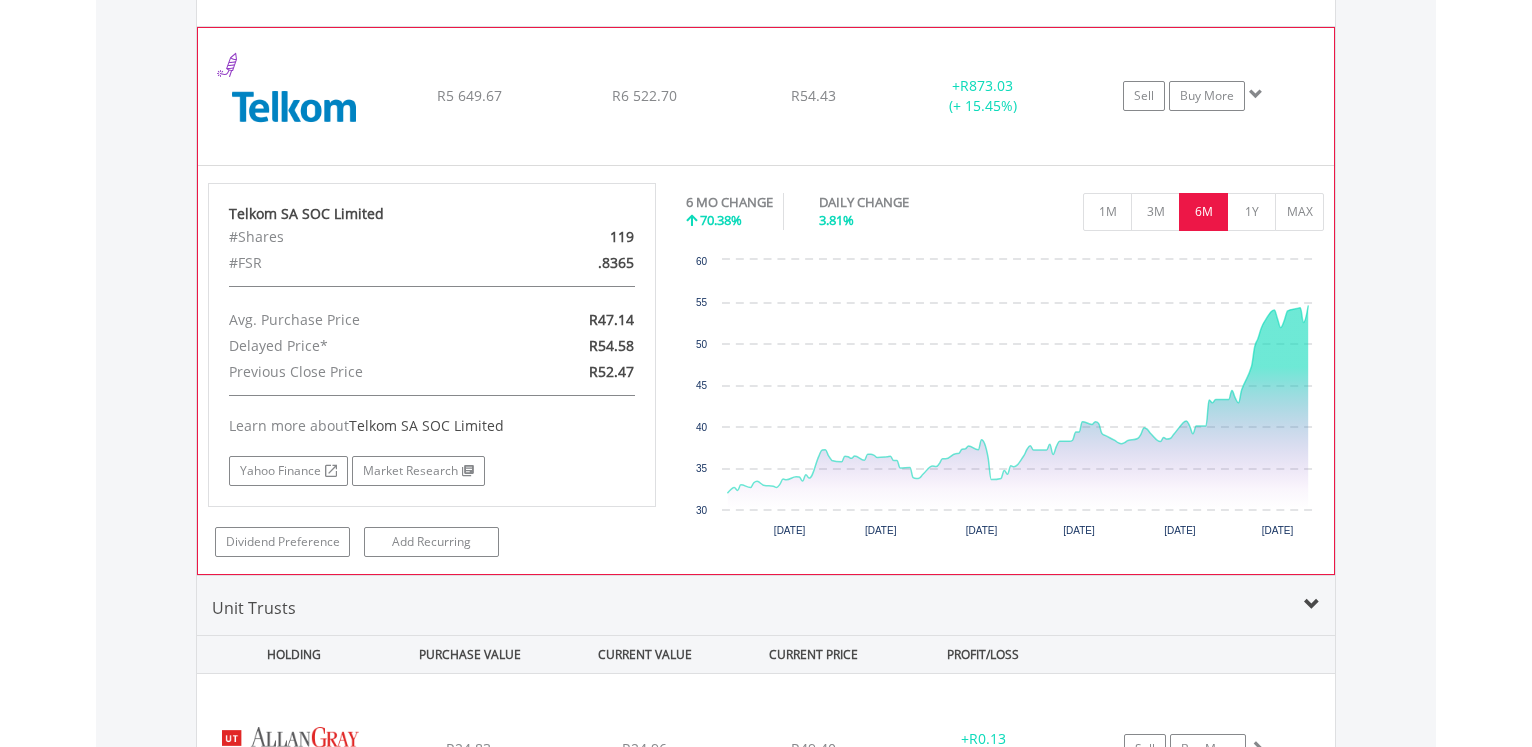 click at bounding box center (1256, 94) 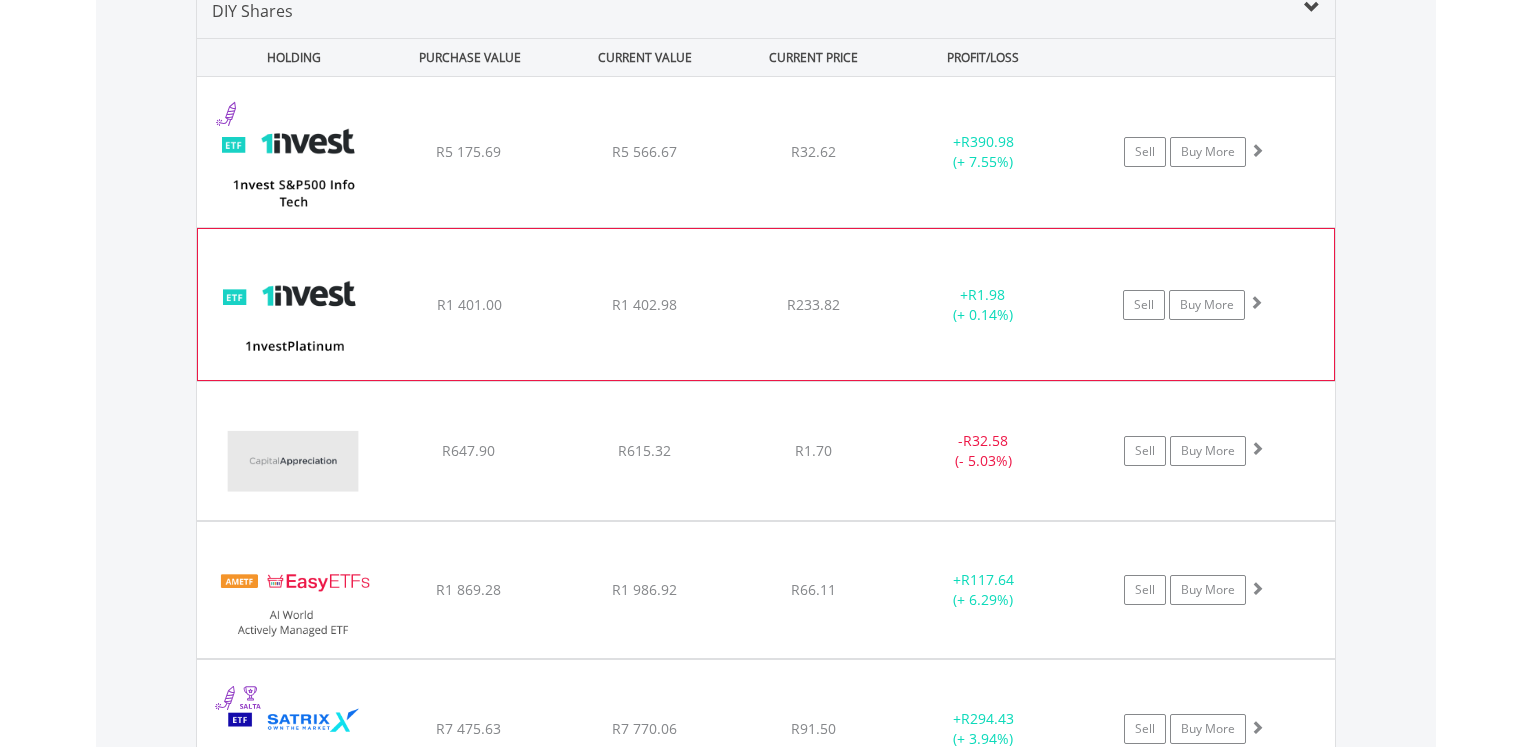 scroll, scrollTop: 1482, scrollLeft: 0, axis: vertical 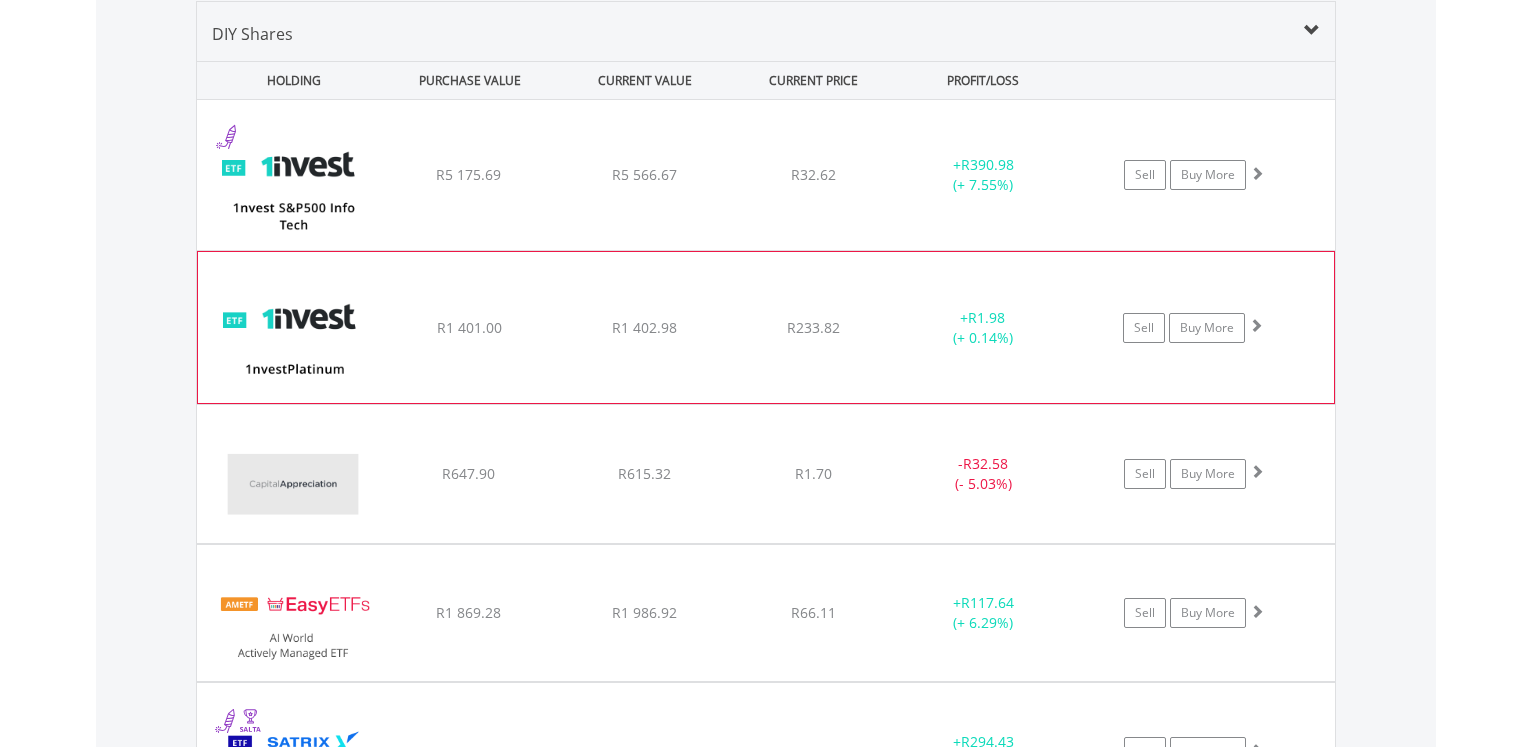 click at bounding box center [1256, 325] 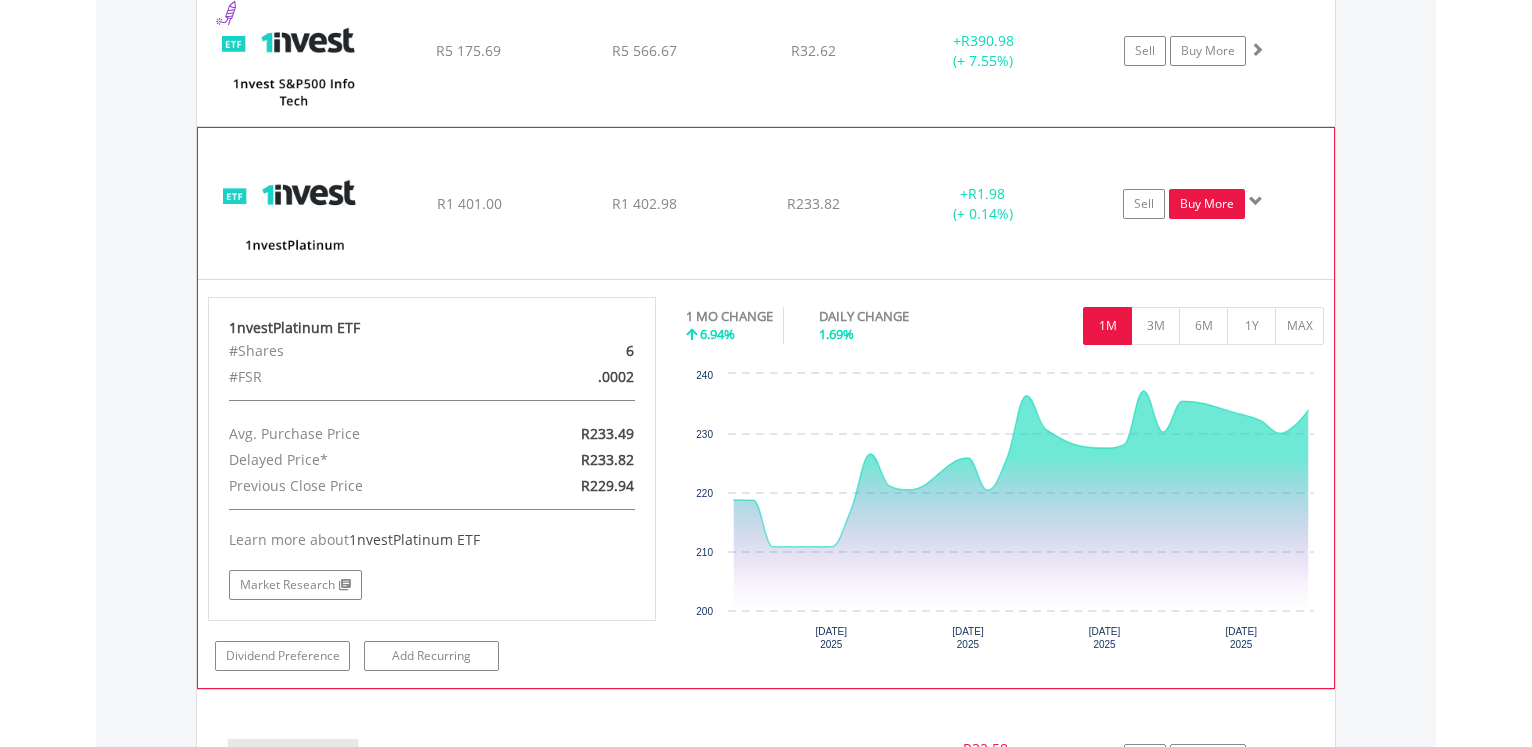 scroll, scrollTop: 1686, scrollLeft: 0, axis: vertical 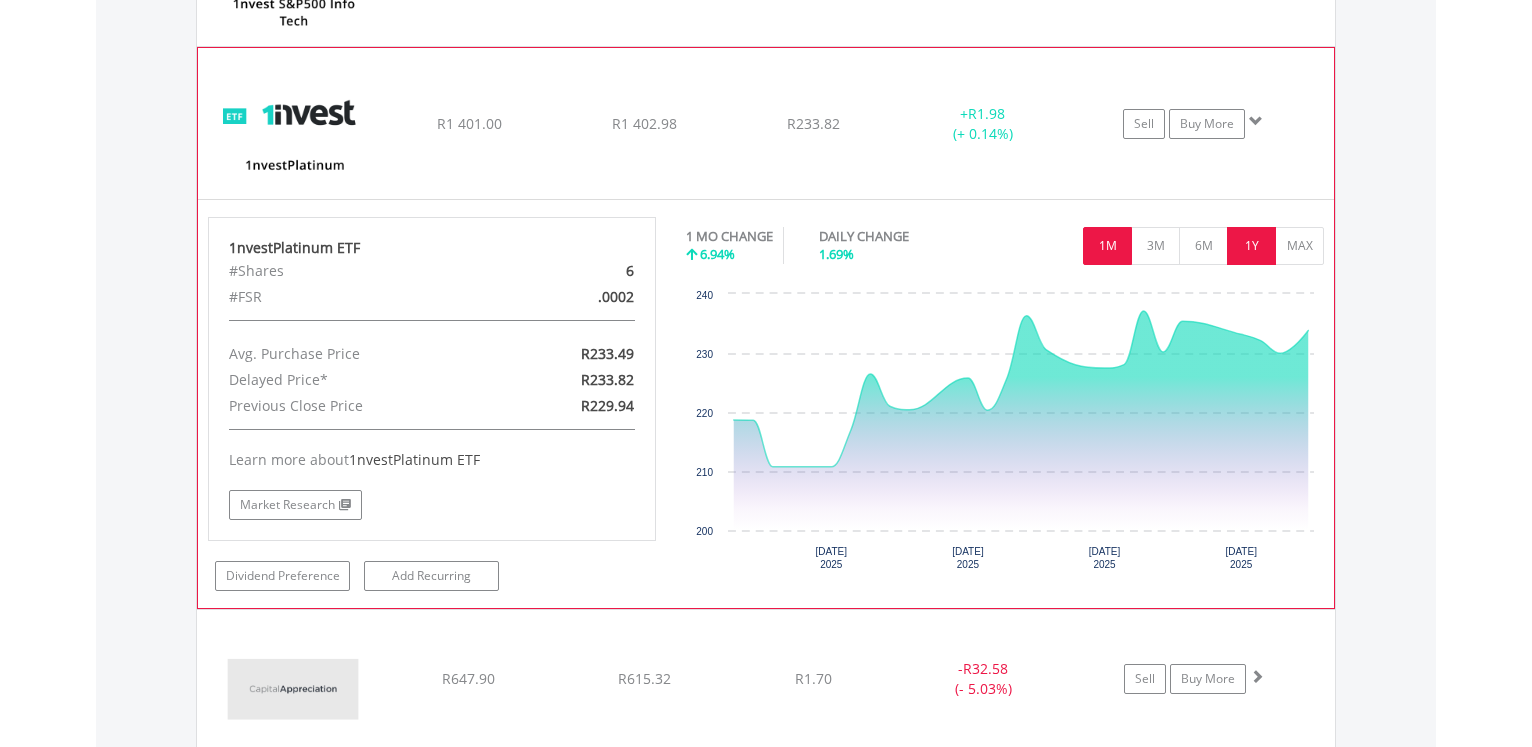 click on "1Y" at bounding box center [1251, 246] 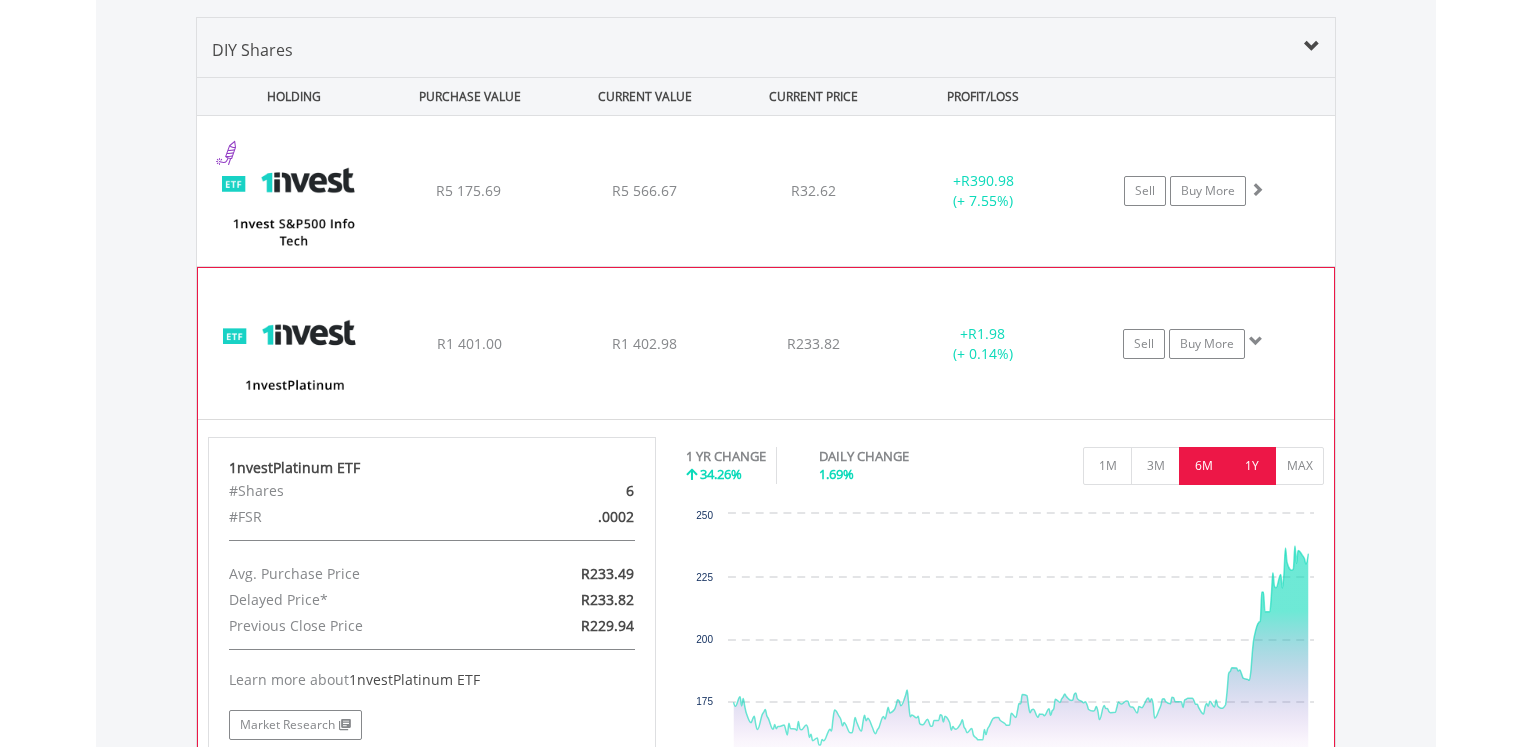 scroll, scrollTop: 1379, scrollLeft: 0, axis: vertical 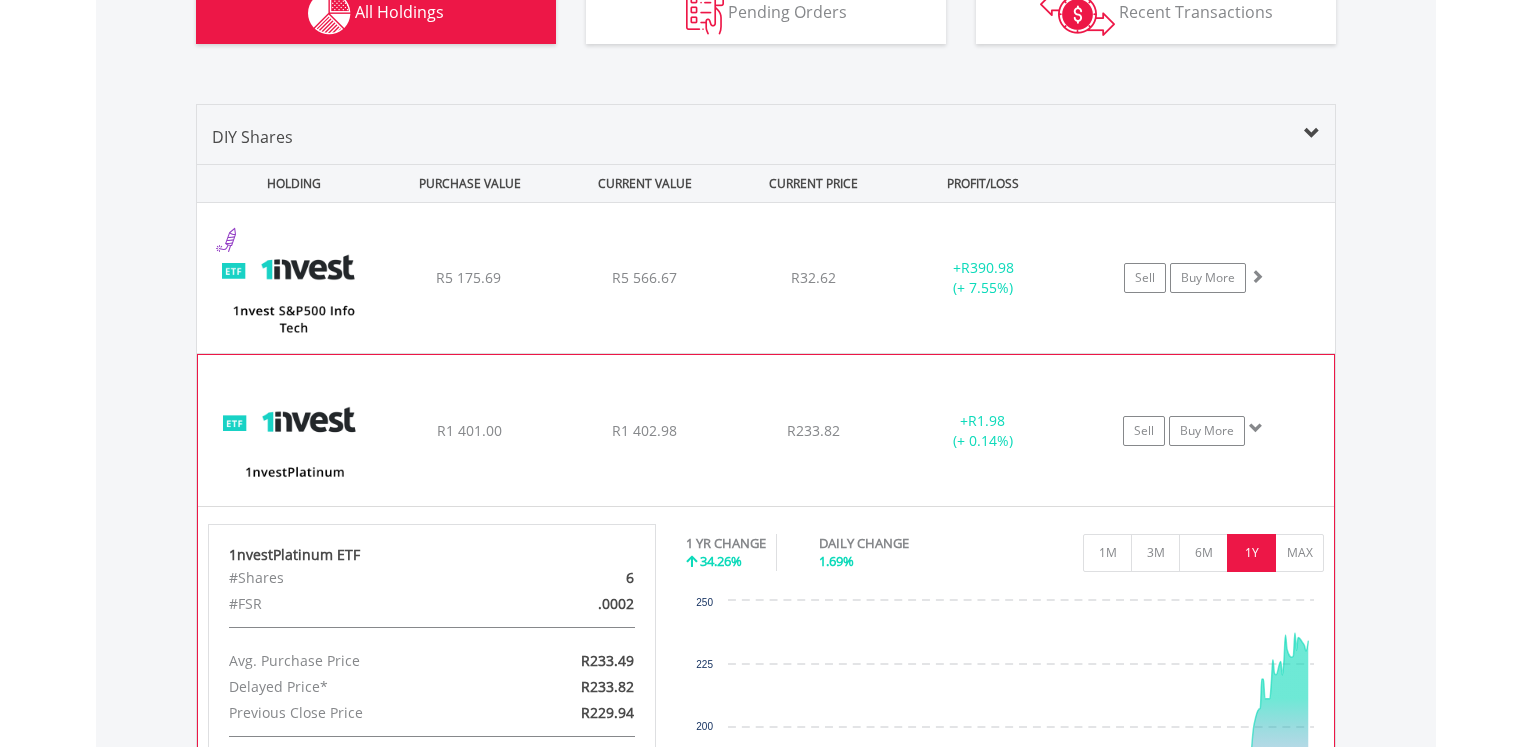click at bounding box center (1256, 428) 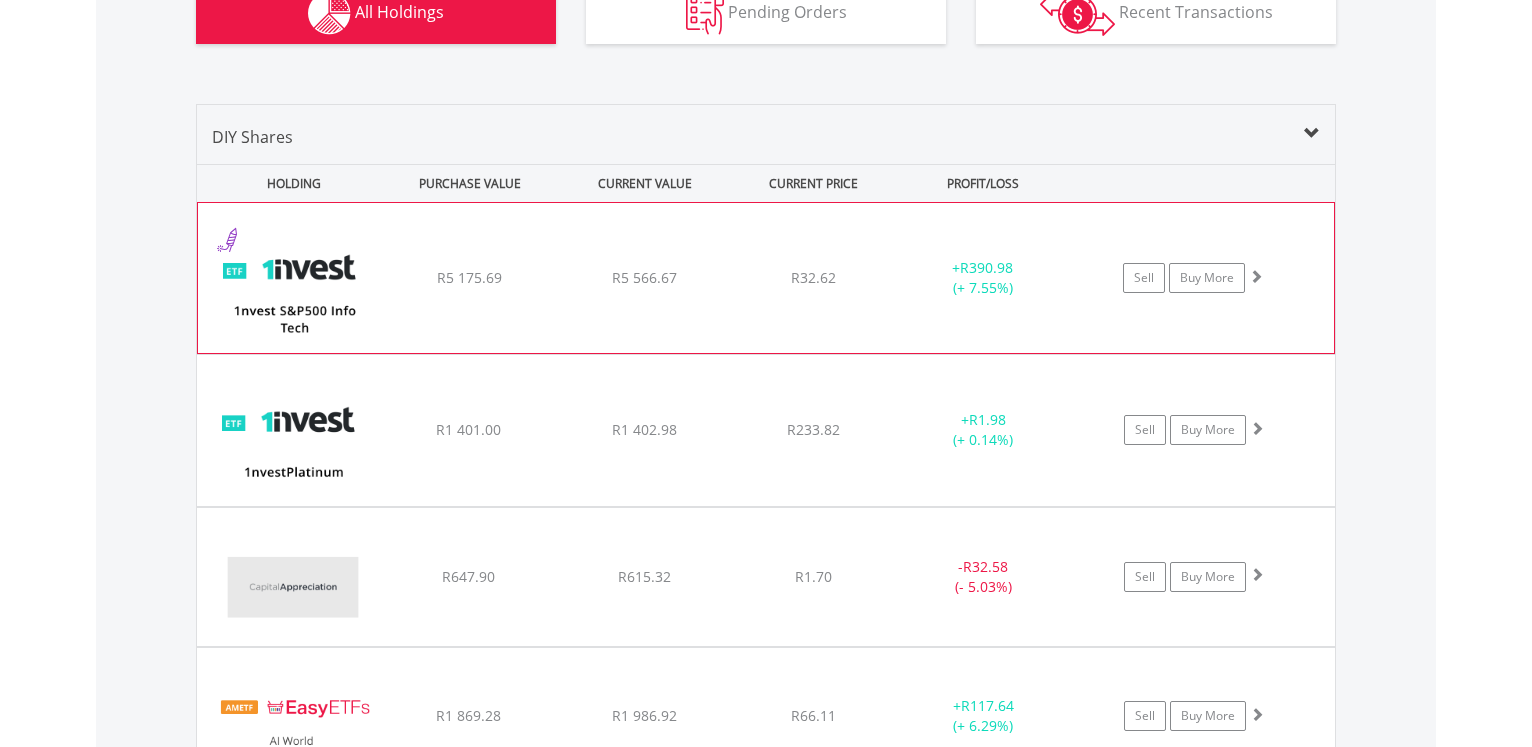 click at bounding box center [1256, 276] 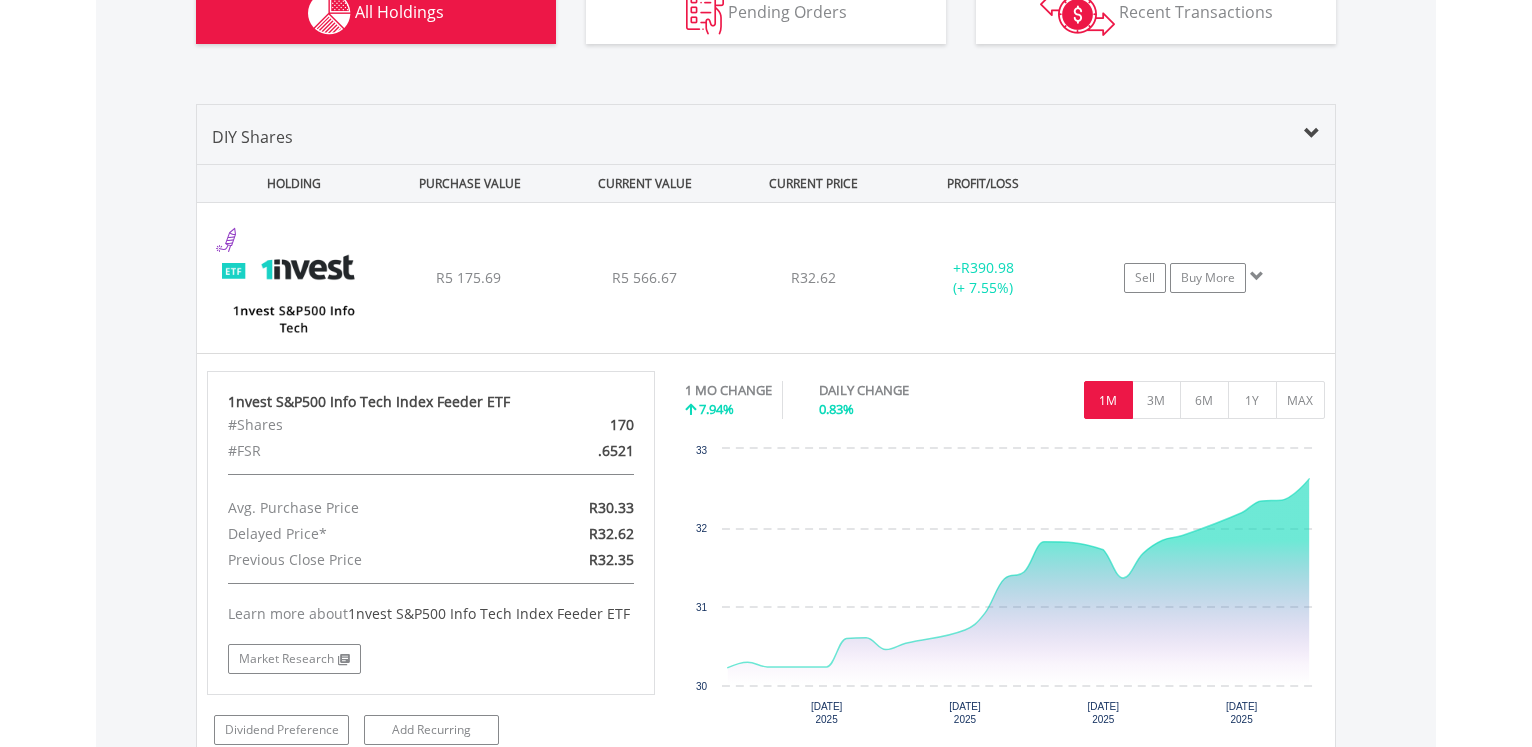 scroll, scrollTop: 869, scrollLeft: 0, axis: vertical 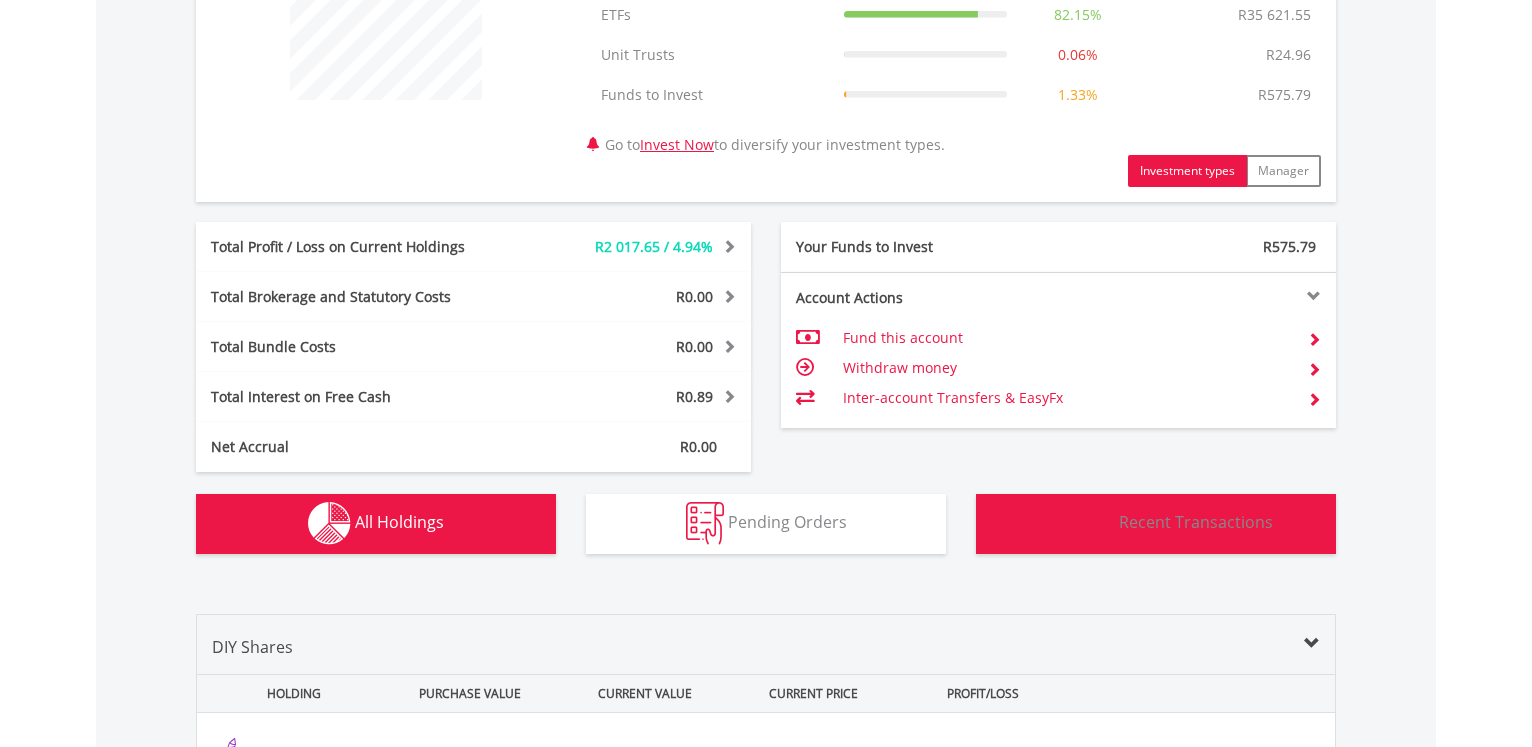 click on "Transactions
Recent Transactions" at bounding box center [1156, 524] 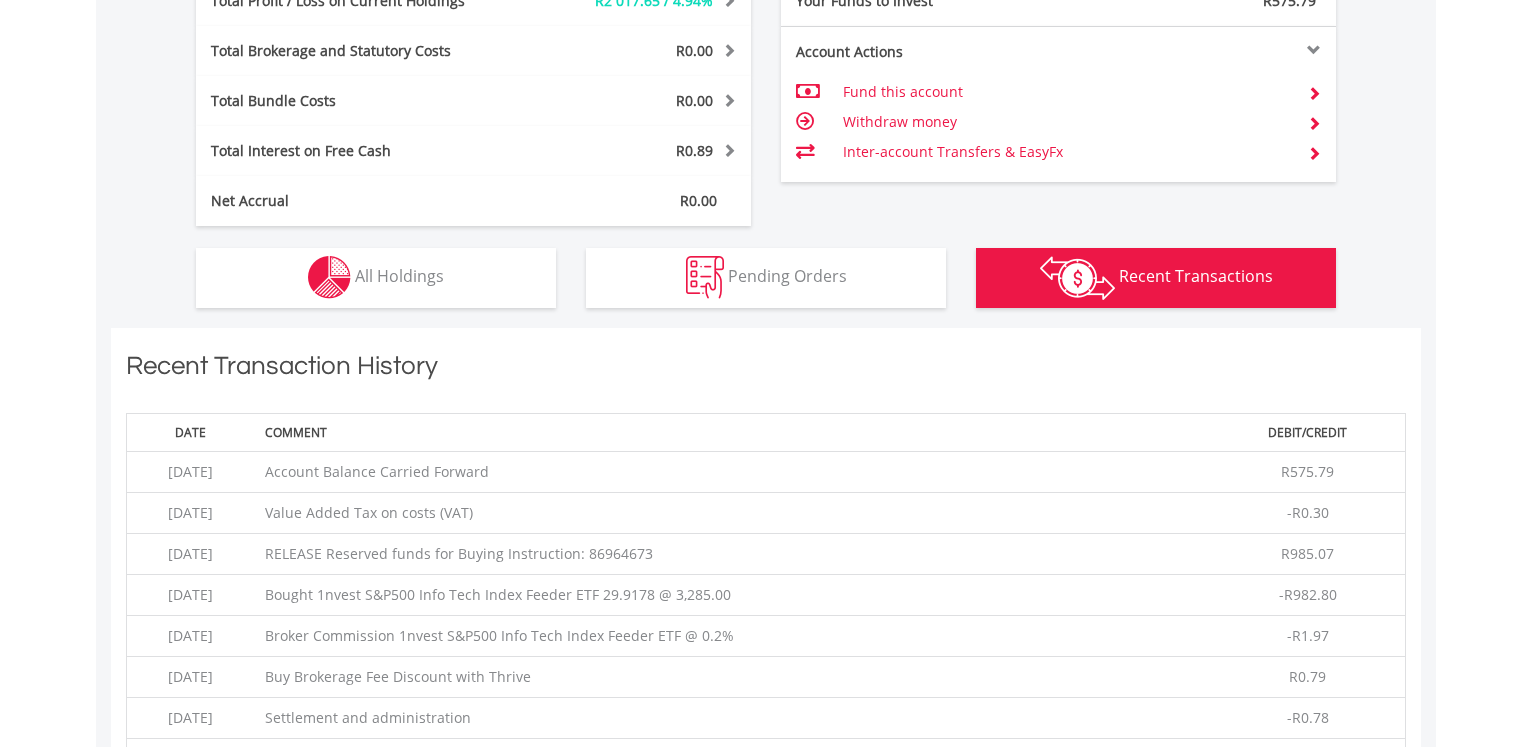 scroll, scrollTop: 1135, scrollLeft: 0, axis: vertical 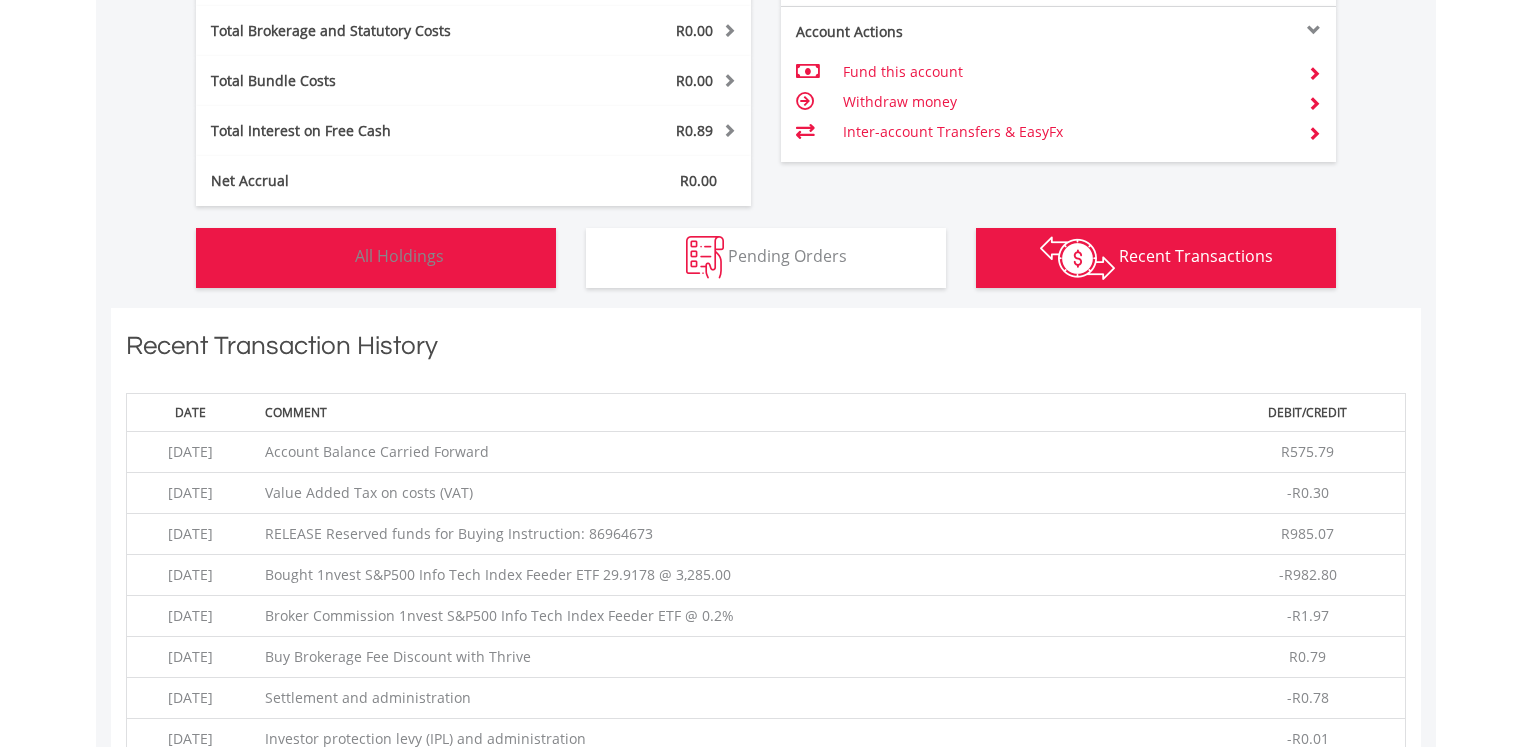 click on "All Holdings" at bounding box center (399, 256) 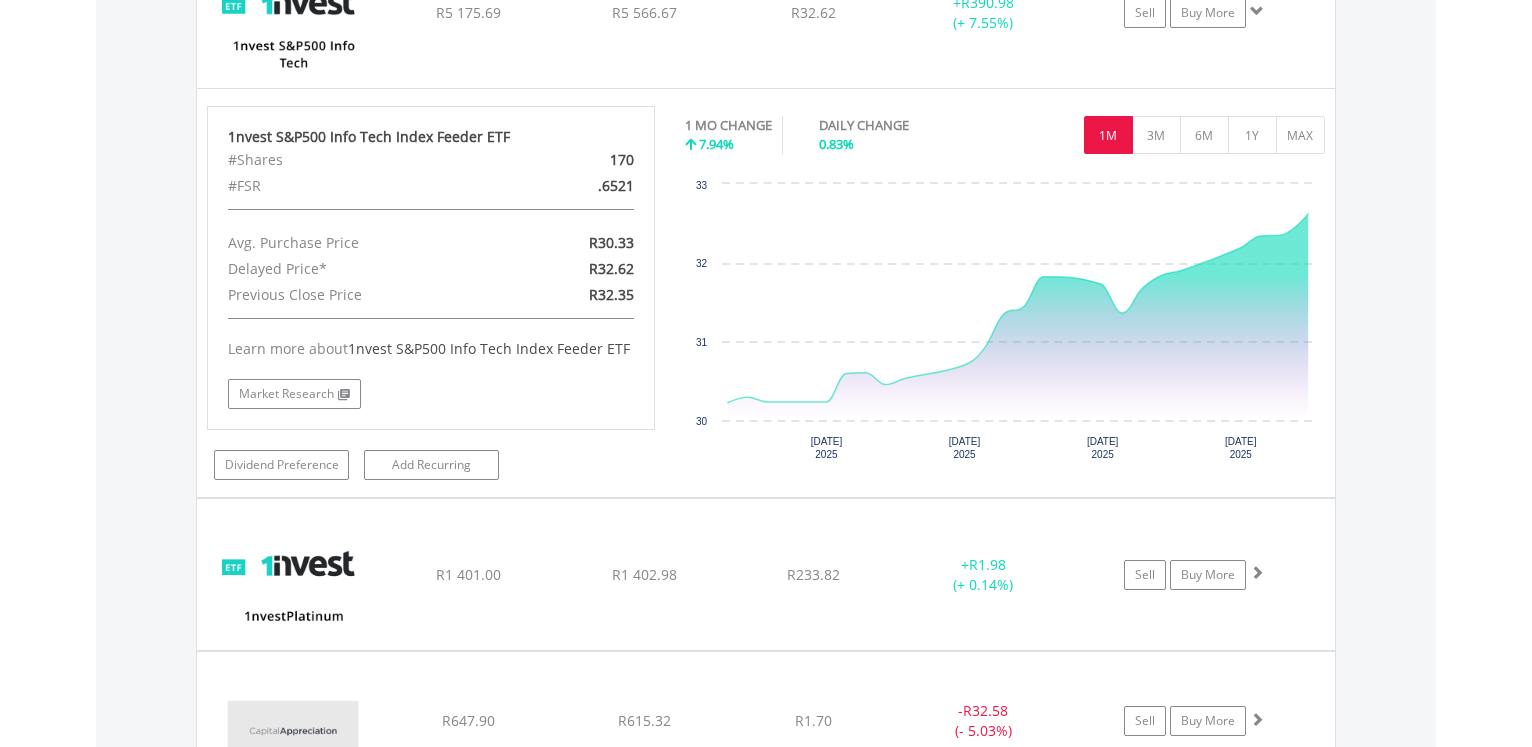 scroll, scrollTop: 1645, scrollLeft: 0, axis: vertical 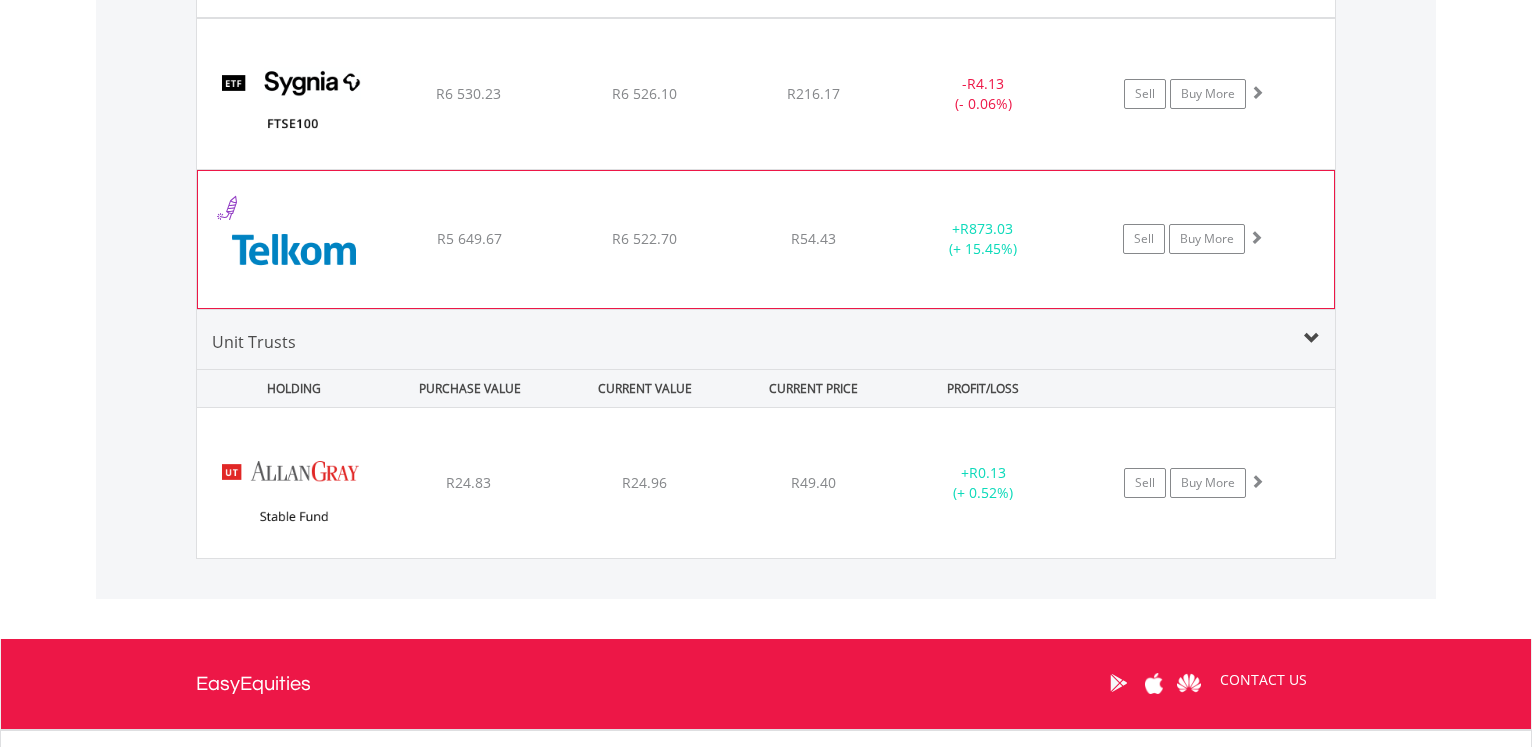 click at bounding box center [1256, 237] 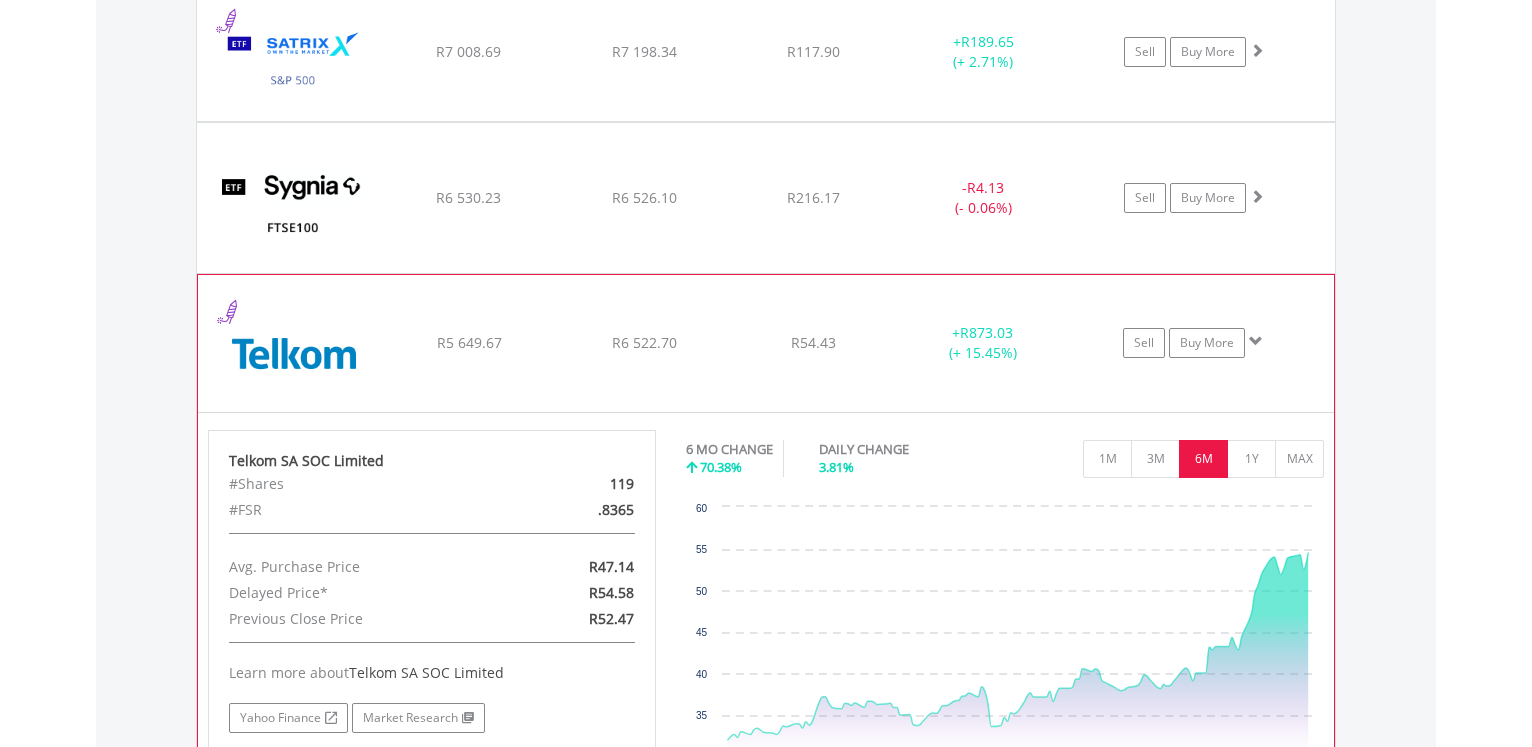 scroll, scrollTop: 2870, scrollLeft: 0, axis: vertical 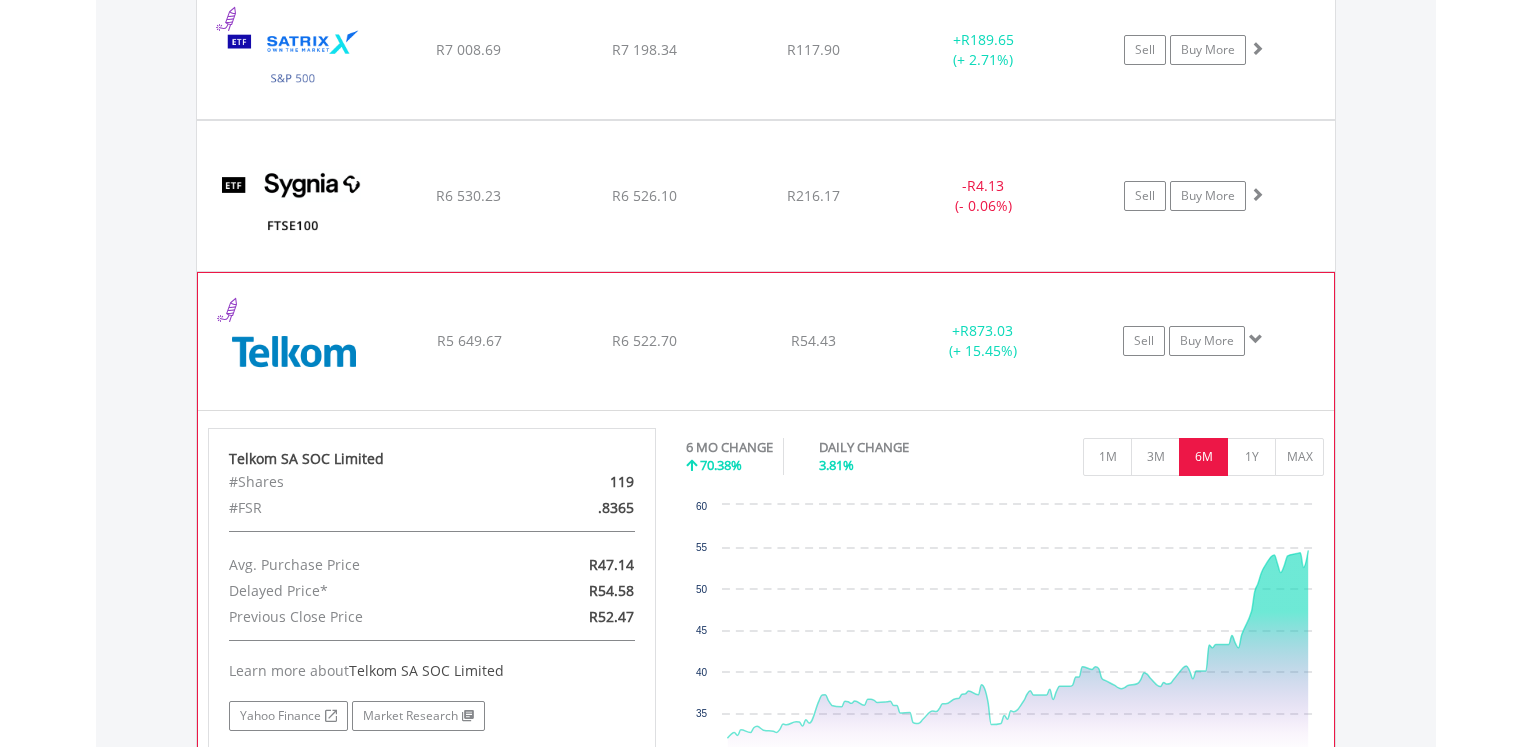 click at bounding box center (1256, 339) 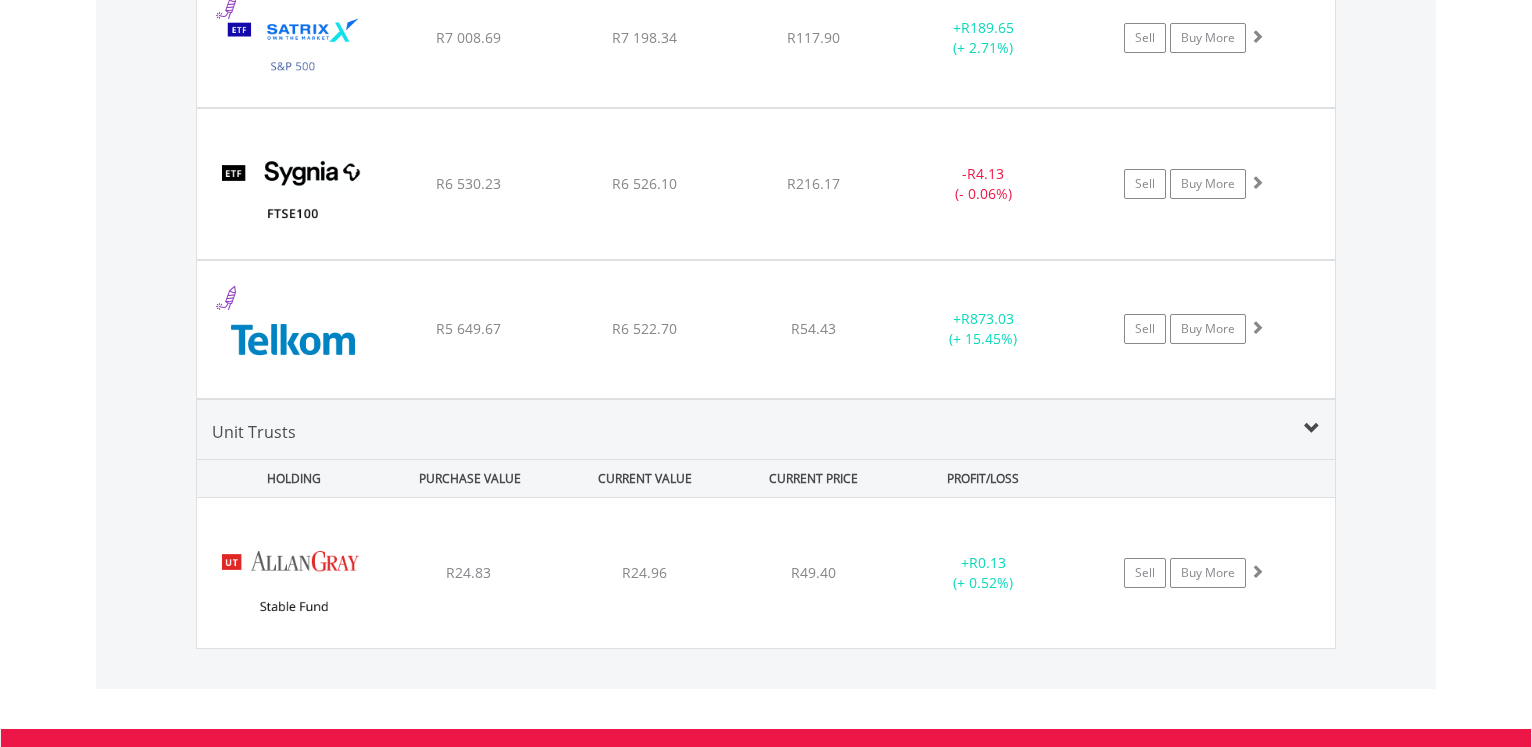 scroll, scrollTop: 2870, scrollLeft: 0, axis: vertical 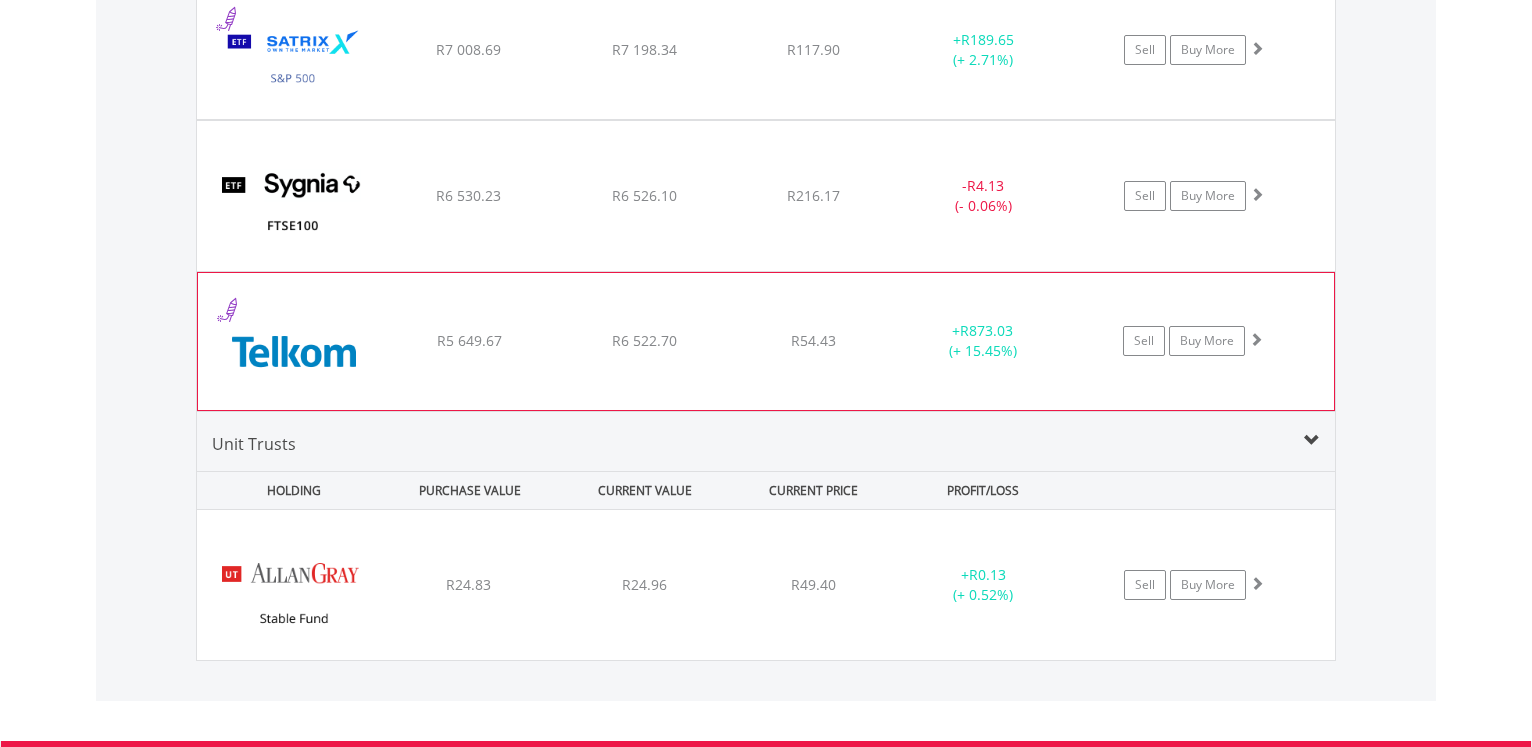 click at bounding box center (1256, 339) 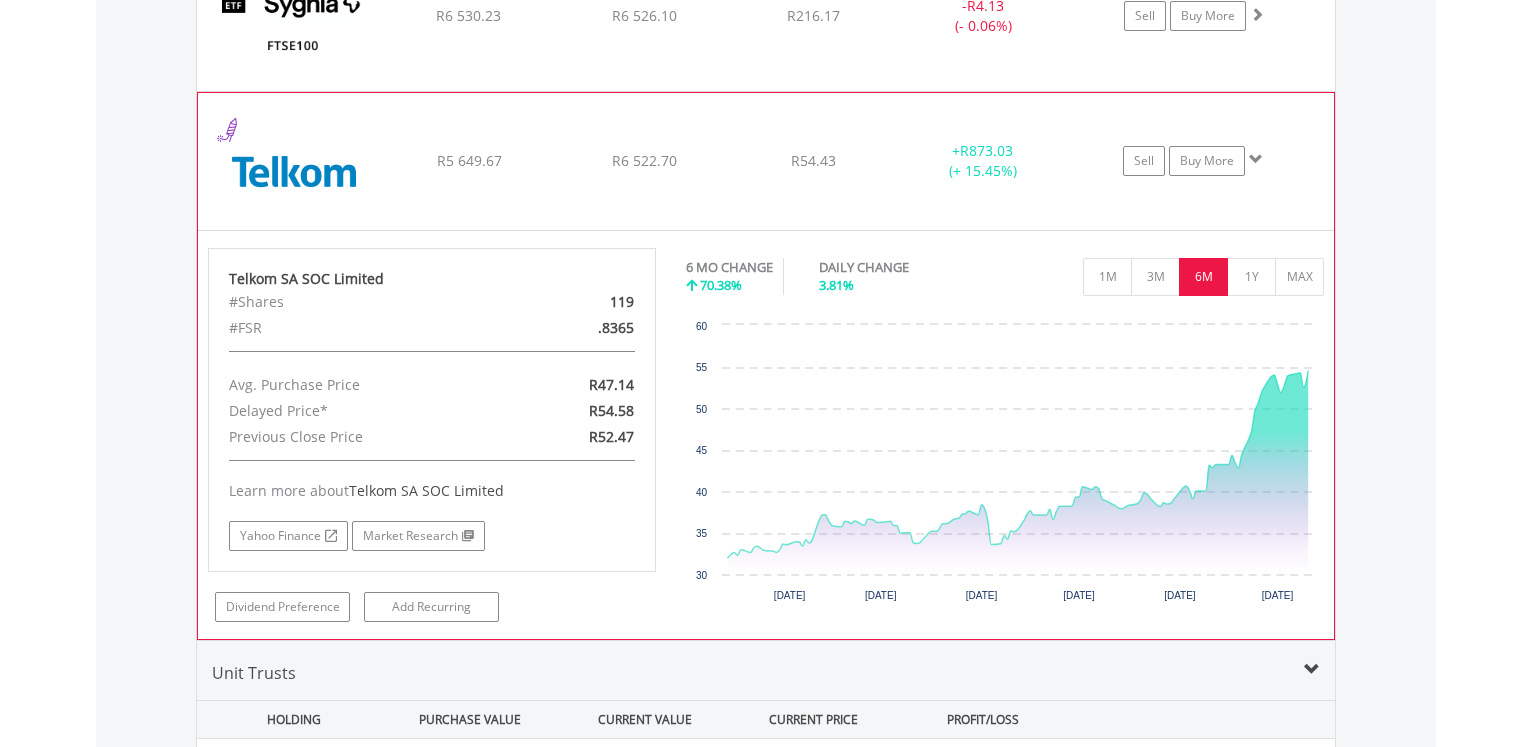 scroll, scrollTop: 3074, scrollLeft: 0, axis: vertical 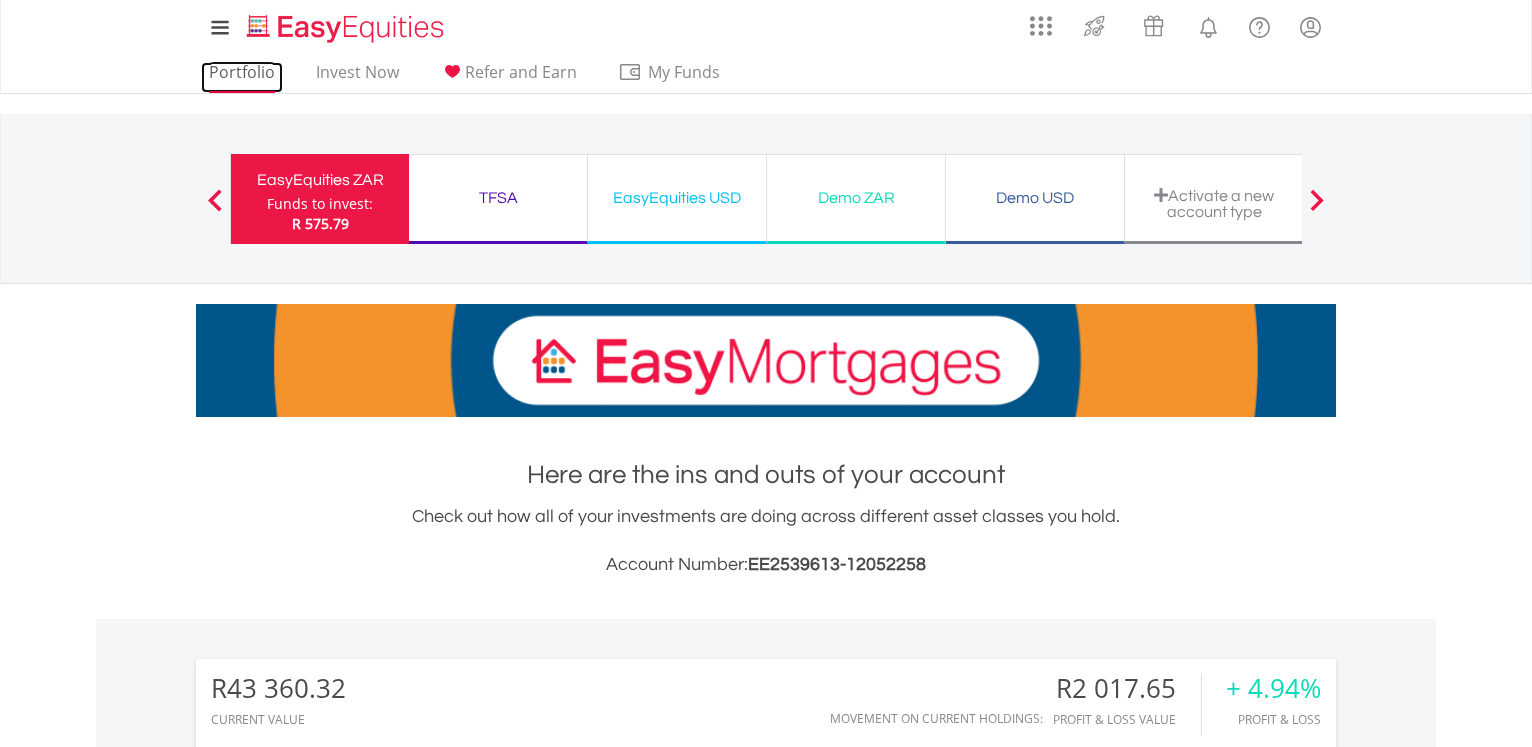 click on "Portfolio" at bounding box center (242, 77) 